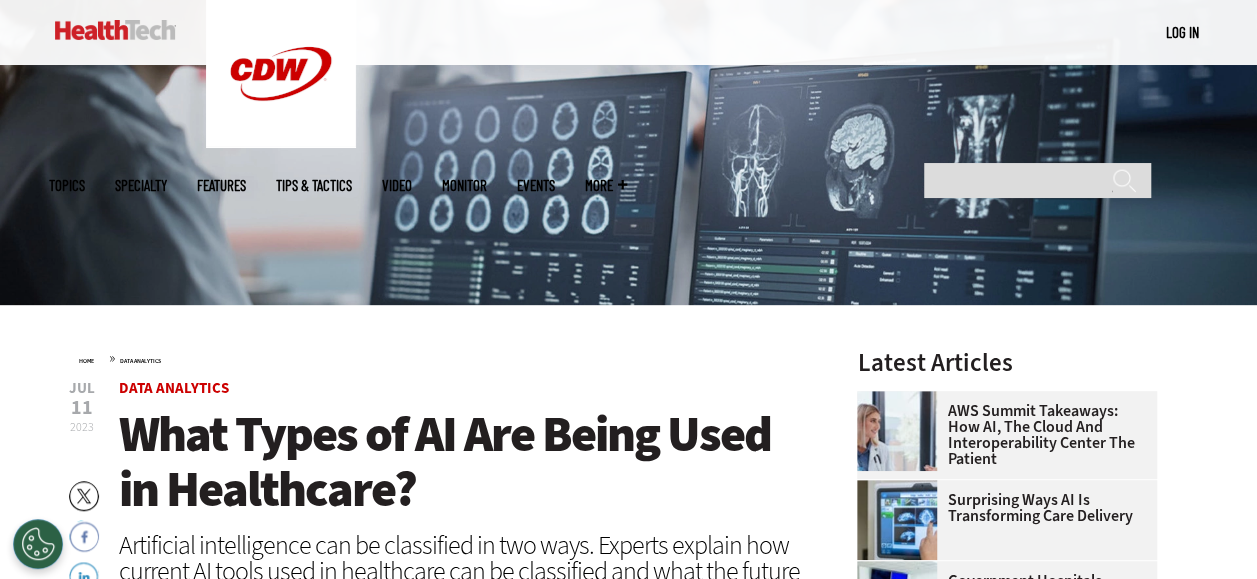 scroll, scrollTop: 0, scrollLeft: 0, axis: both 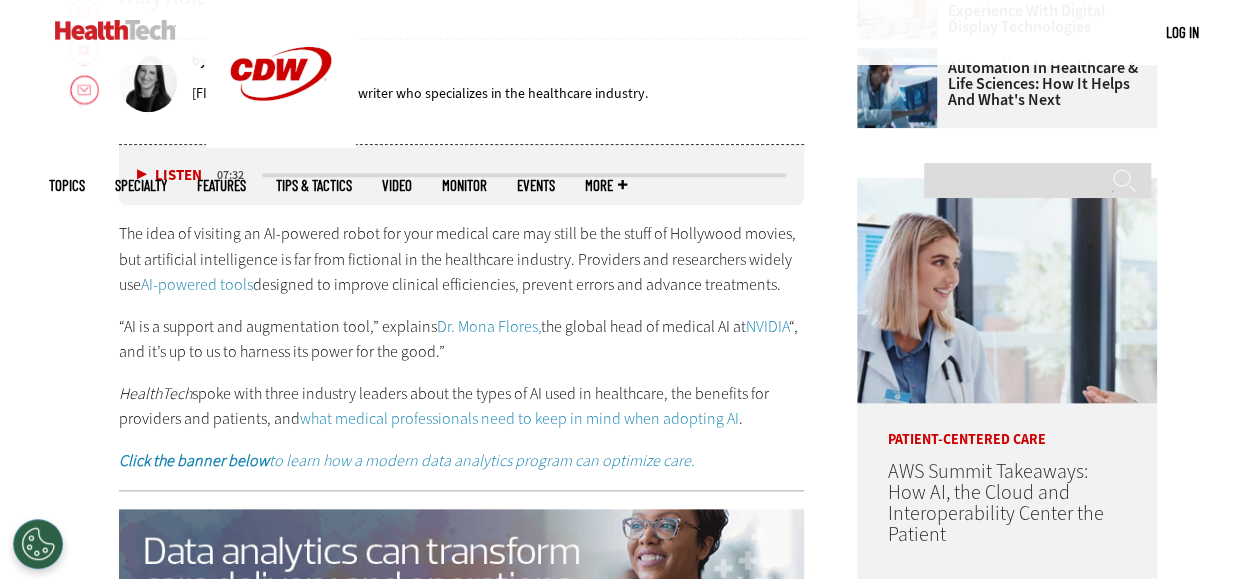 click on "Listen" at bounding box center [169, 175] 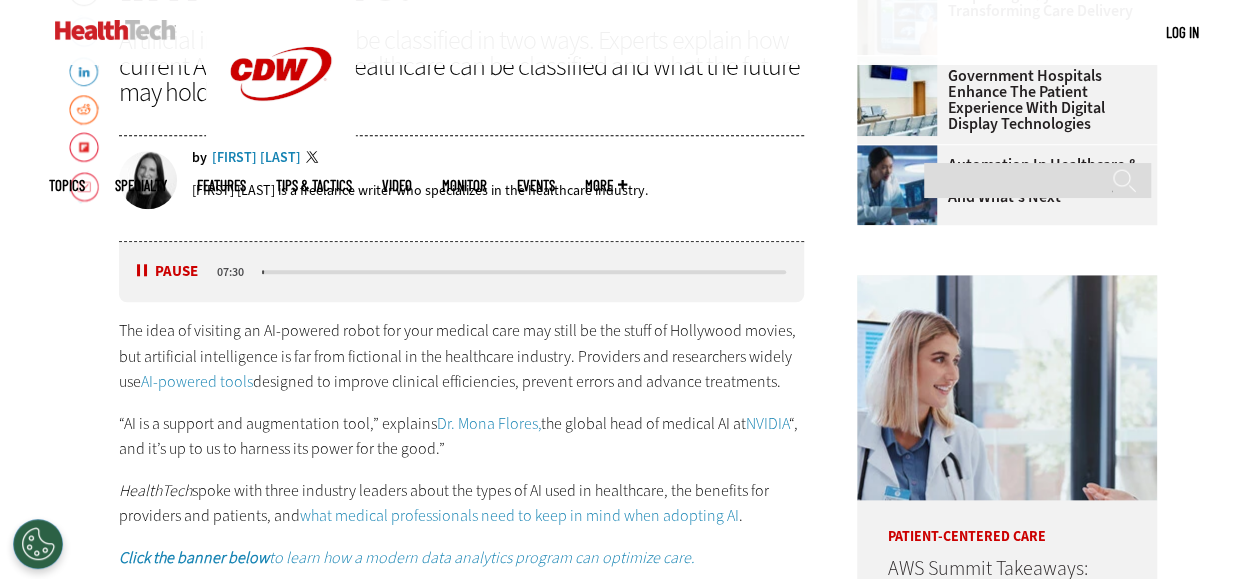 scroll, scrollTop: 816, scrollLeft: 0, axis: vertical 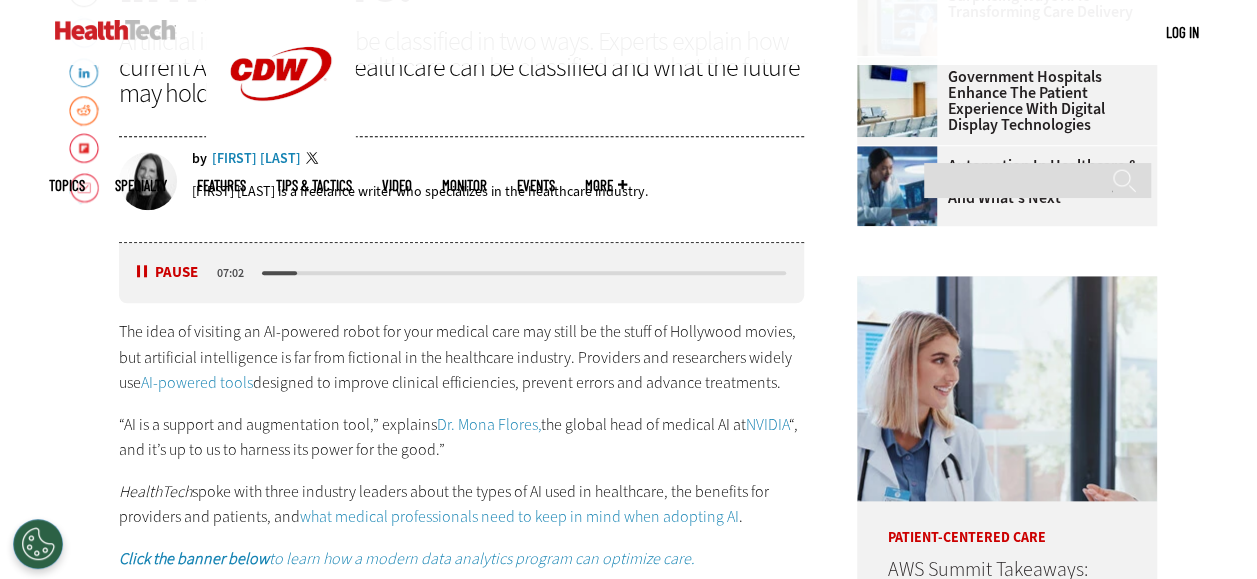 click on "Pause" at bounding box center [168, 272] 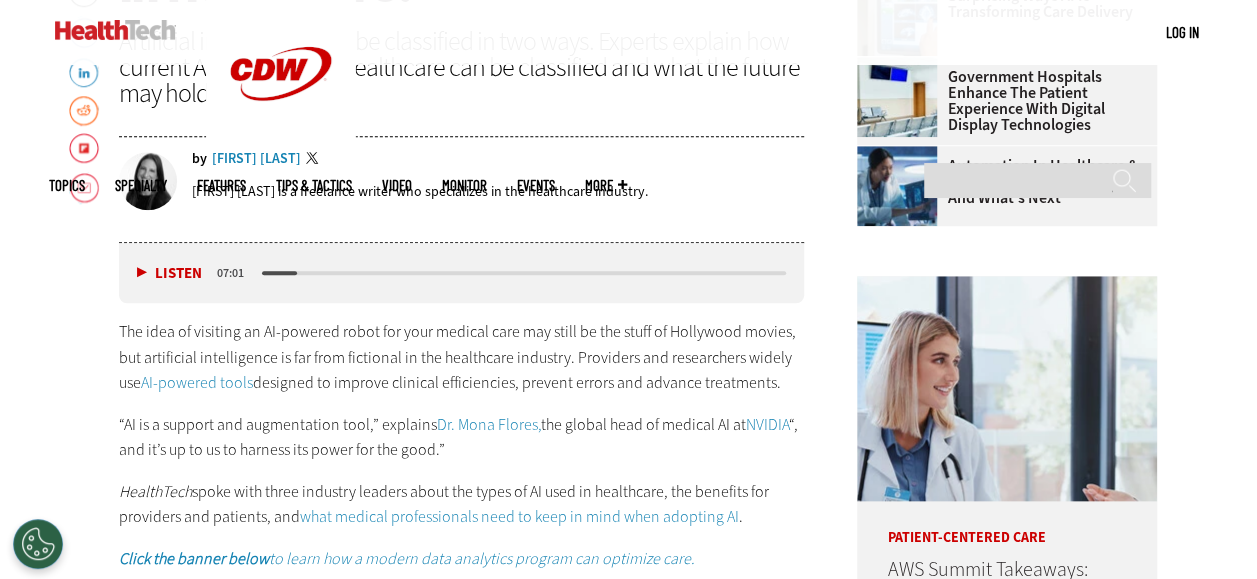 click on "Listen" at bounding box center (169, 273) 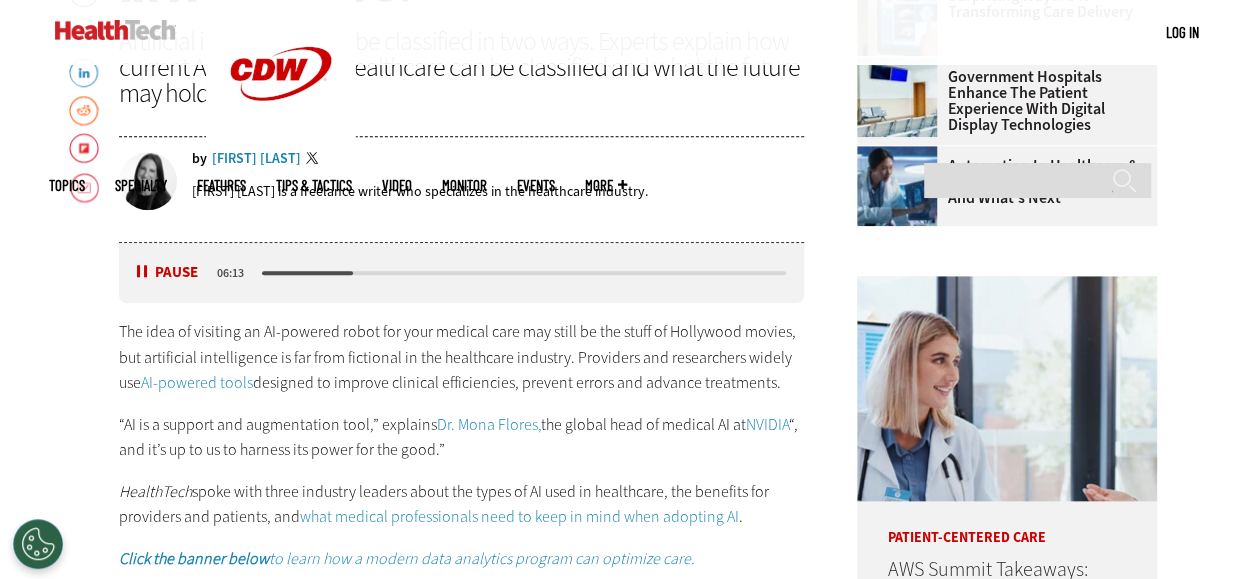 click at bounding box center (524, 273) 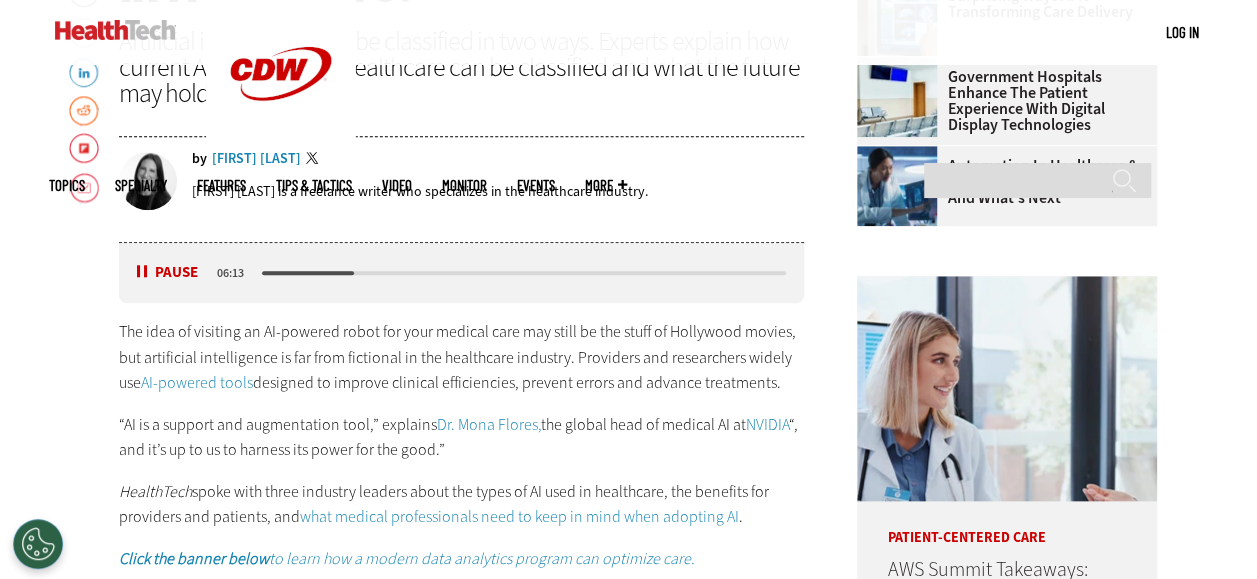 click at bounding box center [308, 273] 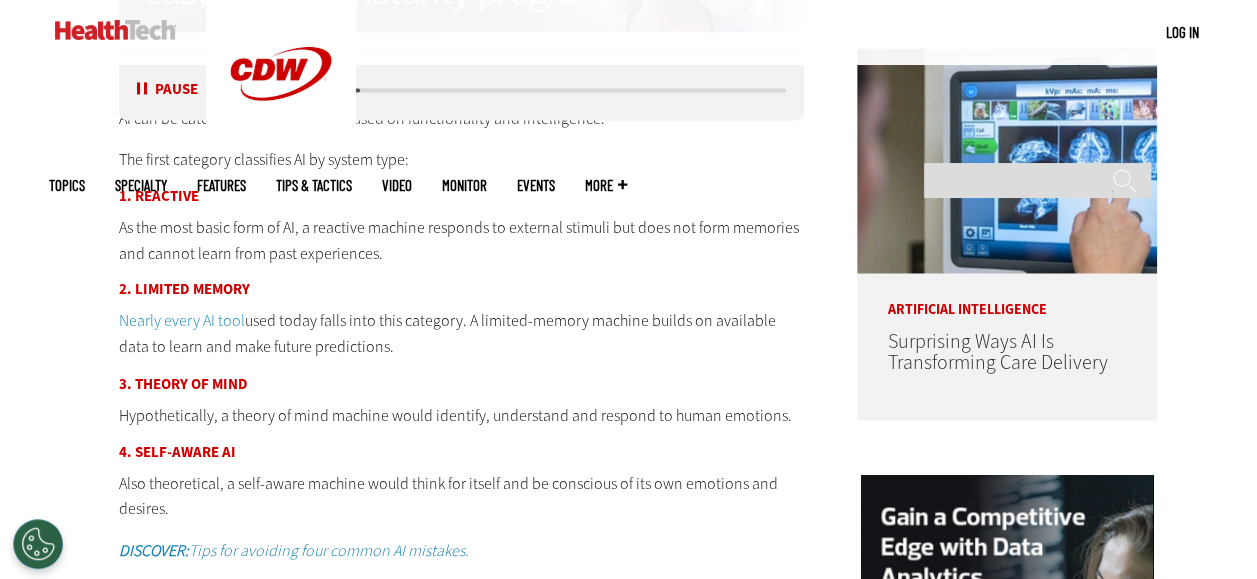 scroll, scrollTop: 1474, scrollLeft: 0, axis: vertical 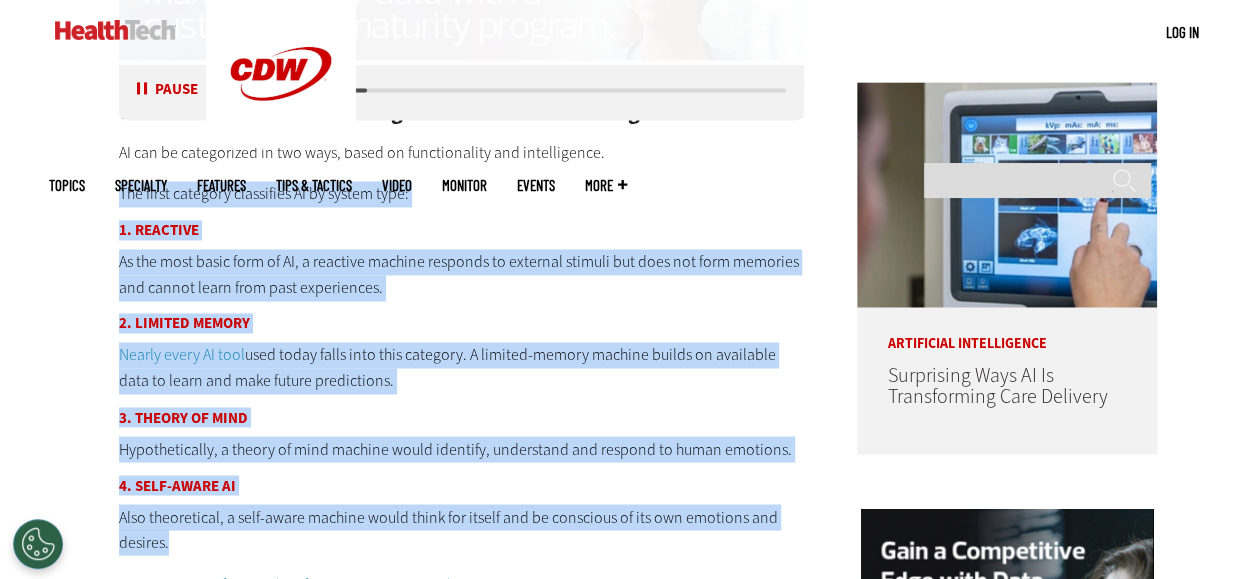 drag, startPoint x: 121, startPoint y: 185, endPoint x: 325, endPoint y: 540, distance: 409.43985 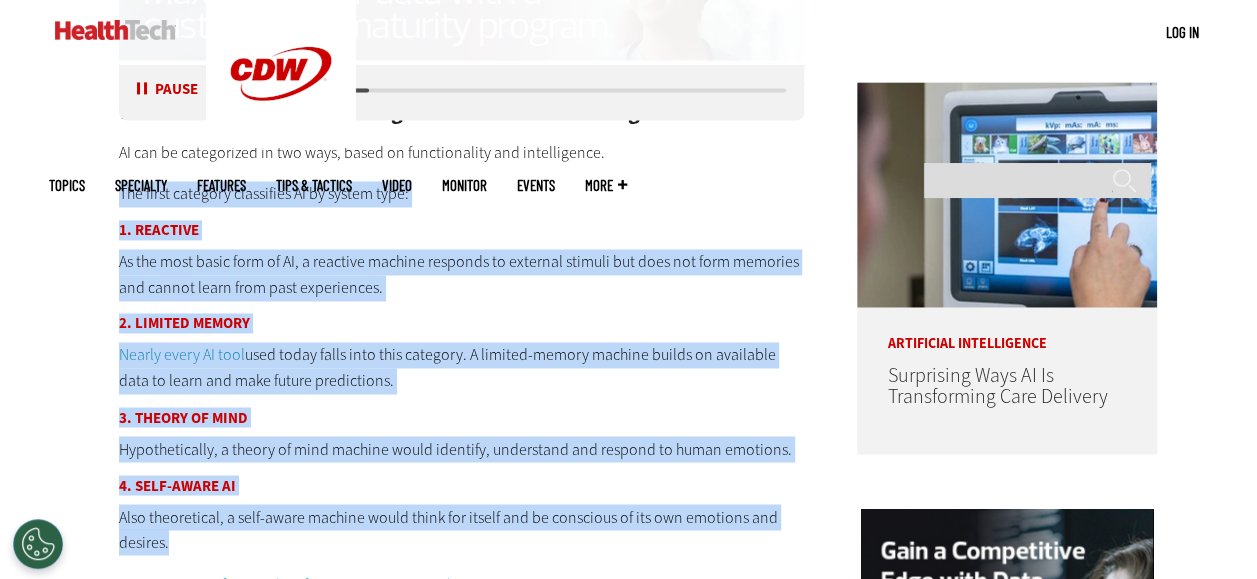 copy on "The first category classifies AI by system type:
1. Reactive
As the most basic form of AI, a reactive machine responds to external stimuli but does not form memories and cannot learn from past experiences.
2. Limited Memory
Nearly every AI tool used today falls into this category. A limited-memory machine builds on available data to learn and make future predictions.
3. Theory of Mind
Hypothetically, a theory of mind machine would identify, understand and respond to human emotions.
4. Self-Aware AI
Also theoretical, a self-aware machine would think for itself and be conscious of its own emotions and desires." 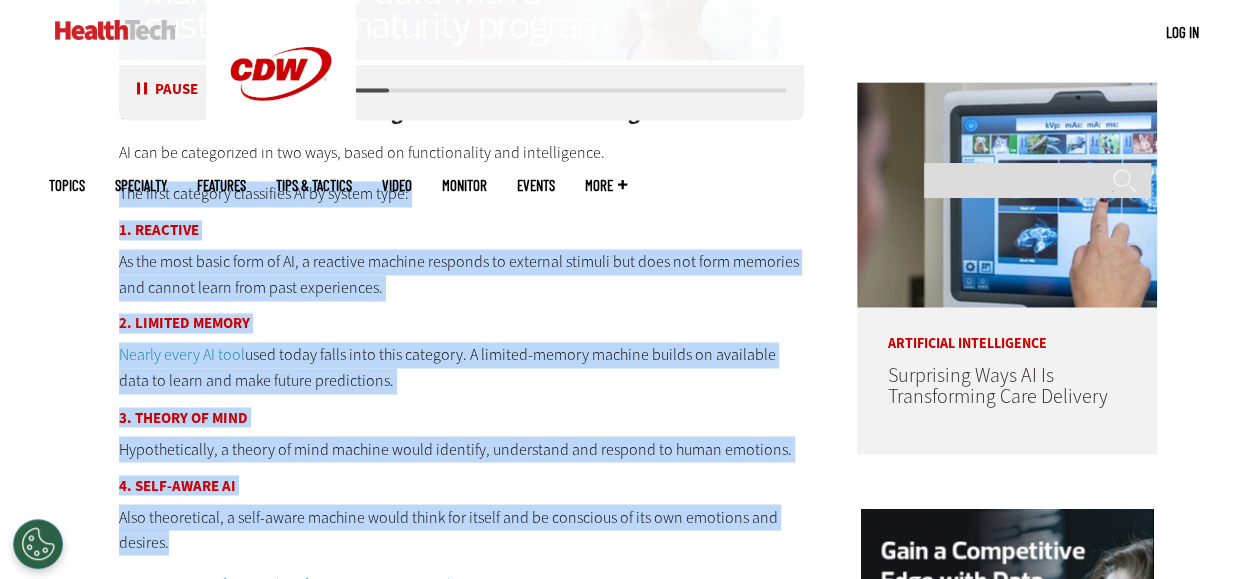 click on "Jul
11
2023
Twitter Facebook LinkedIn Reddit Flipboard Email
Data Analytics
What Types of AI Are Being Used in Healthcare?
Artificial intelligence can be classified in two ways. Experts explain how current AI tools used in healthcare can be classified and what the future may hold.
by     [FIRST] [LAST]
Twitter
[FIRST] [LAST] is a freelance writer who specializes in the healthcare industry.
Listen
Pause
05:42
AI-powered tools  designed to improve clinical efficiencies, prevent errors and advance treatments." at bounding box center [442, 1537] 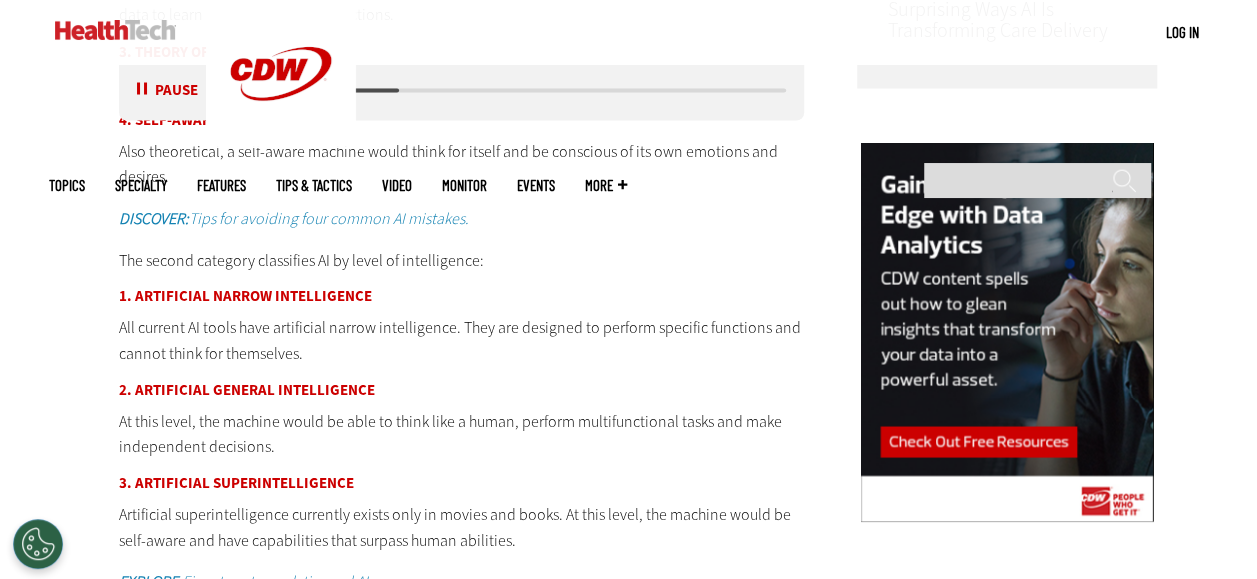 scroll, scrollTop: 1850, scrollLeft: 0, axis: vertical 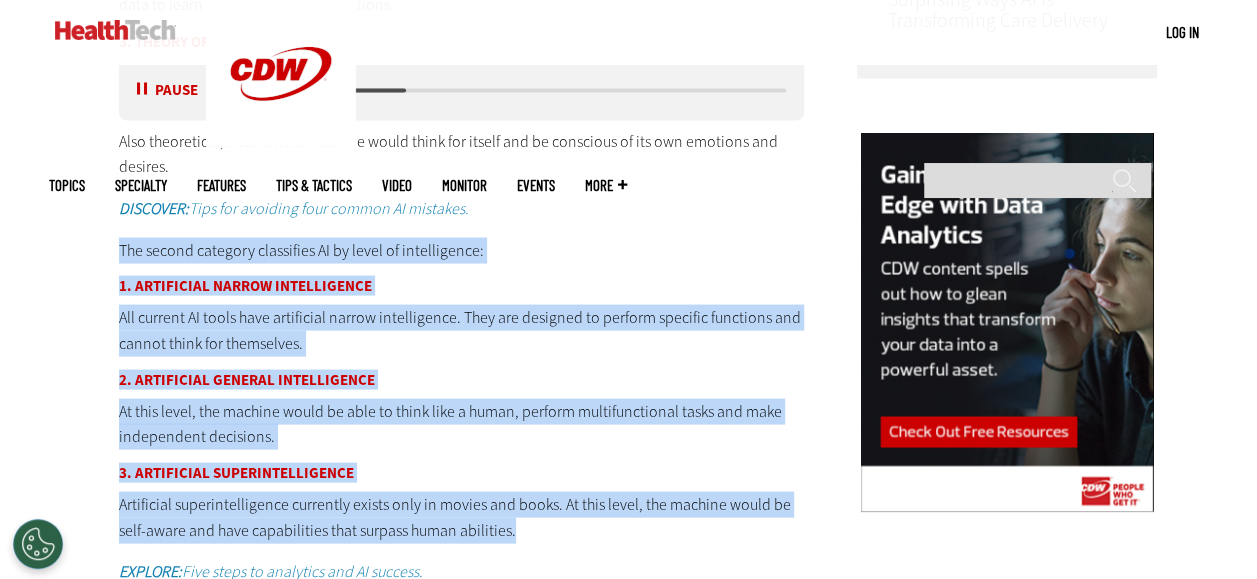 drag, startPoint x: 118, startPoint y: 236, endPoint x: 514, endPoint y: 534, distance: 495.60065 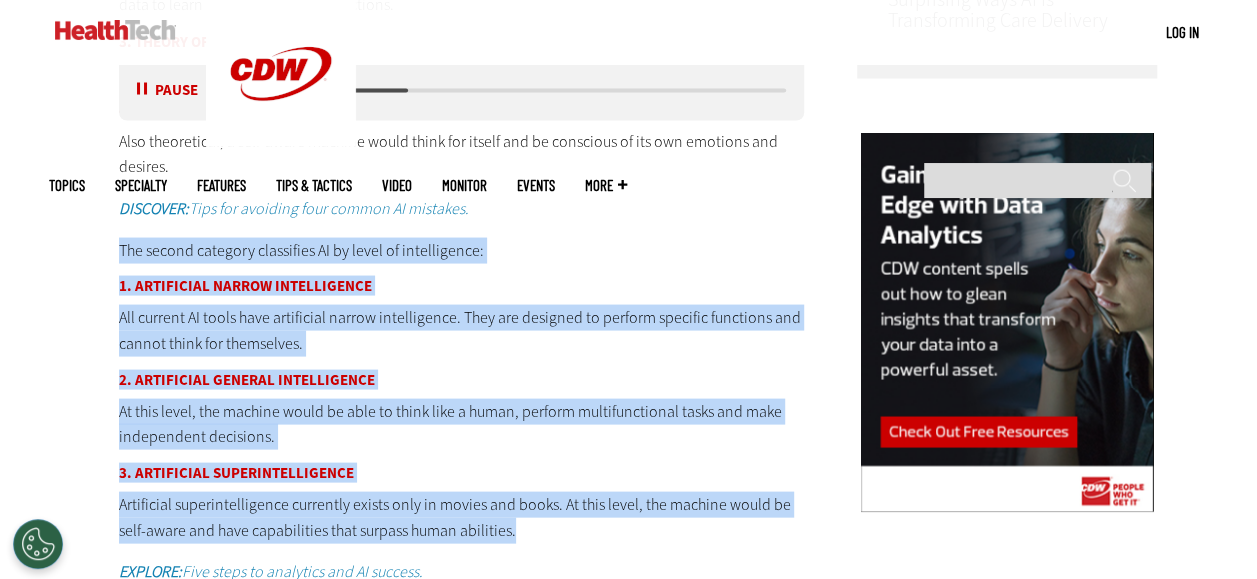 copy on "The second category classifies AI by level of intelligence:
1. Artificial Narrow Intelligence
All current AI tools have artificial narrow intelligence. They are designed to perform specific functions and cannot think for themselves.
2. Artificial General Intelligence
At this level, the machine would be able to think like a human, perform multifunctional tasks and make independent decisions.
3. Artificial Superintelligence
Artificial superintelligence currently exists only in movies and books. At this level, the machine would be self-aware and have capabilities that surpass human abilities." 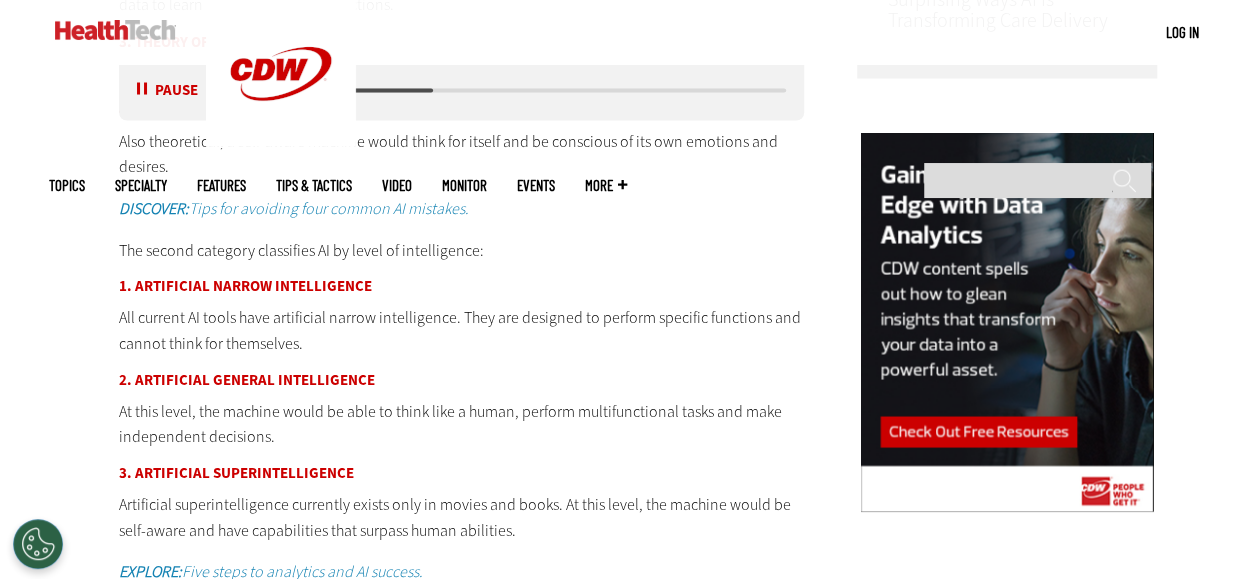 click on "DISCOVER:  Tips for avoiding four common AI mistakes." at bounding box center [462, 208] 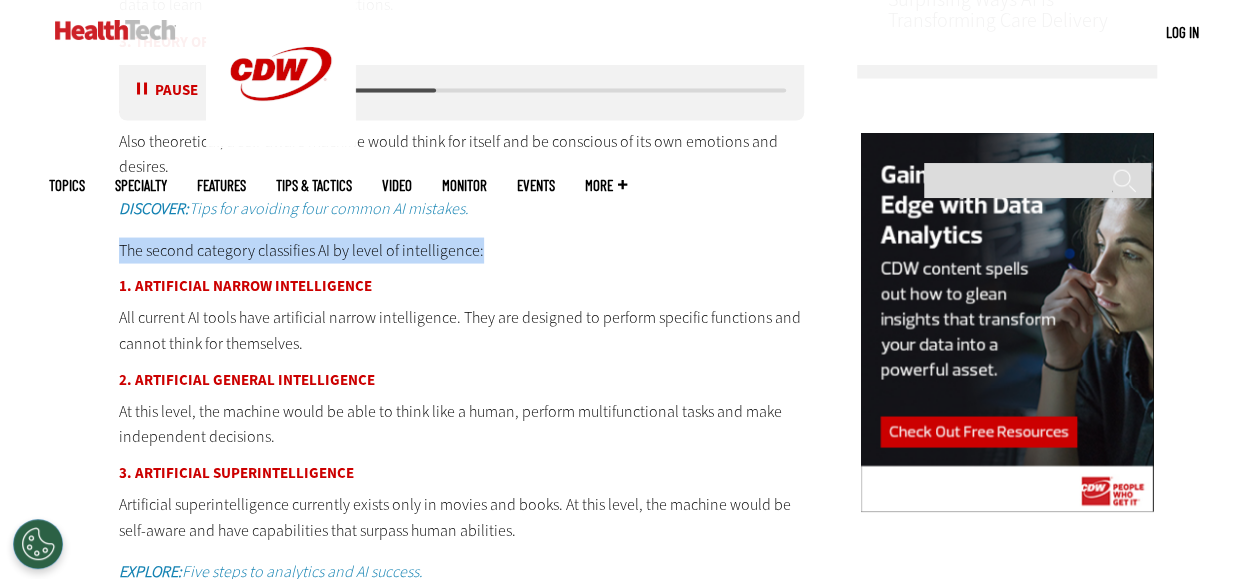drag, startPoint x: 120, startPoint y: 242, endPoint x: 478, endPoint y: 234, distance: 358.0894 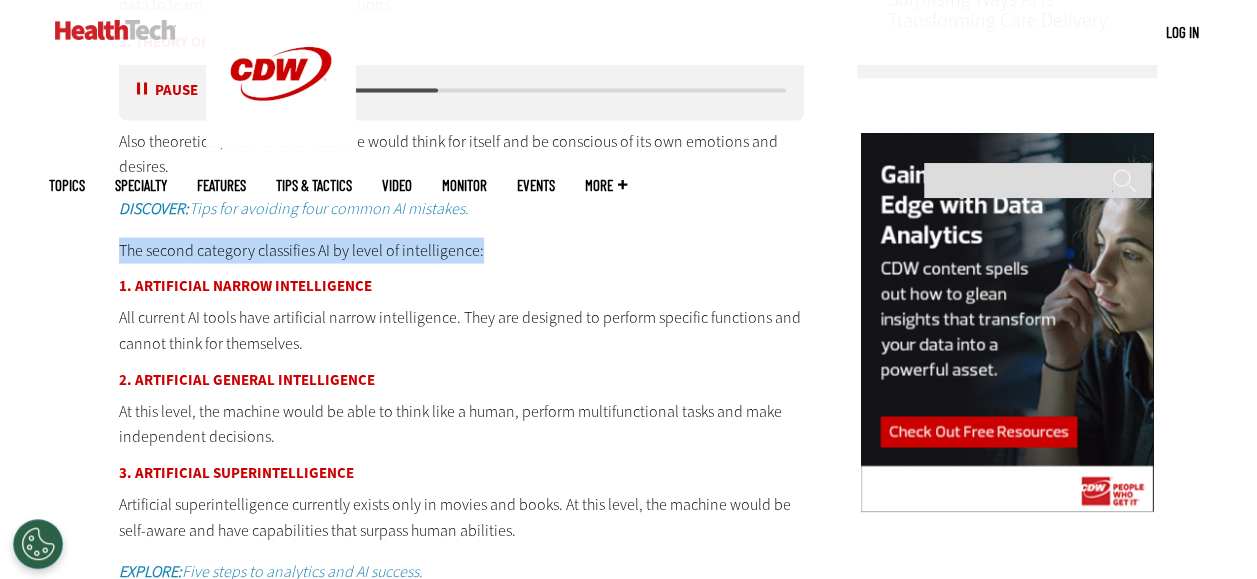 copy on "The second category classifies AI by level of intelligence:" 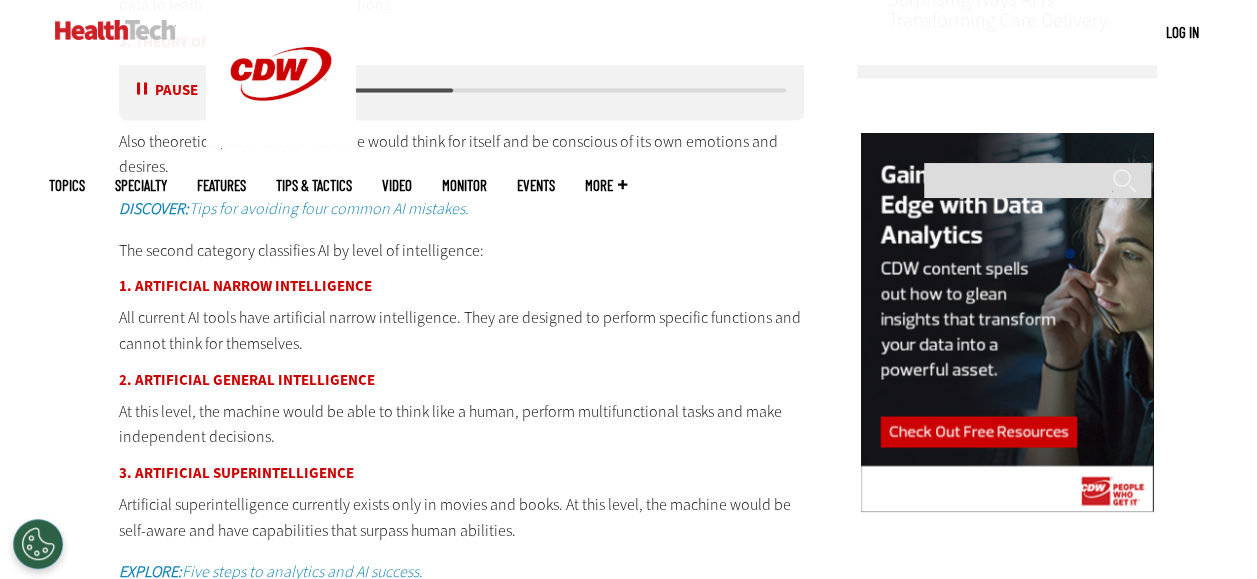 click on "All current AI tools have artificial narrow intelligence. They are designed to perform specific functions and cannot think for themselves." at bounding box center [462, 329] 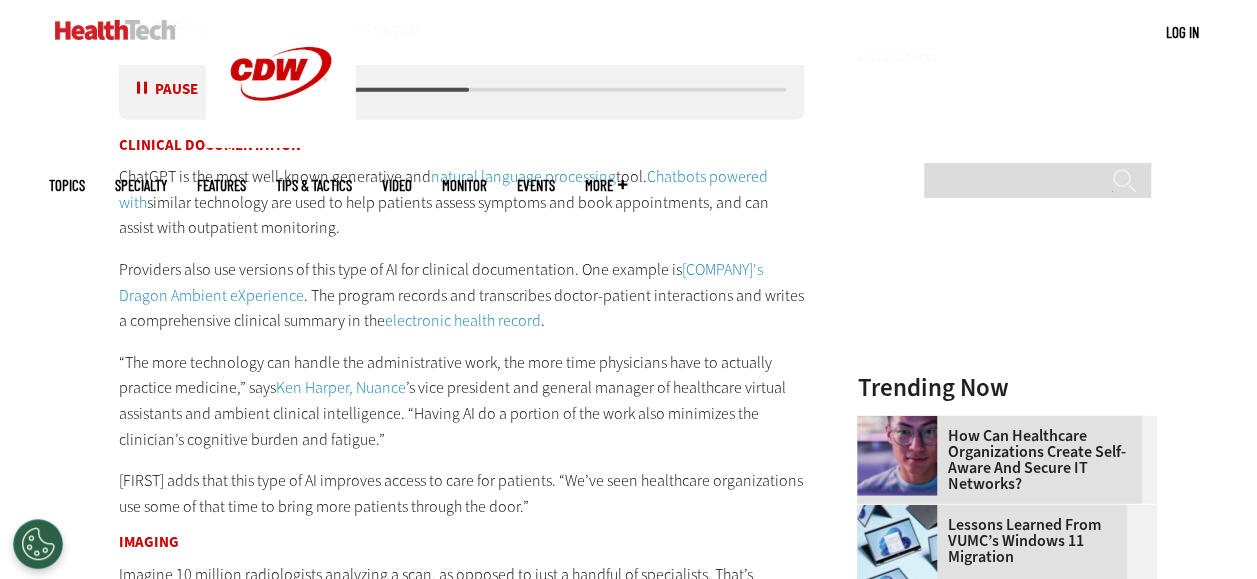scroll, scrollTop: 2144, scrollLeft: 0, axis: vertical 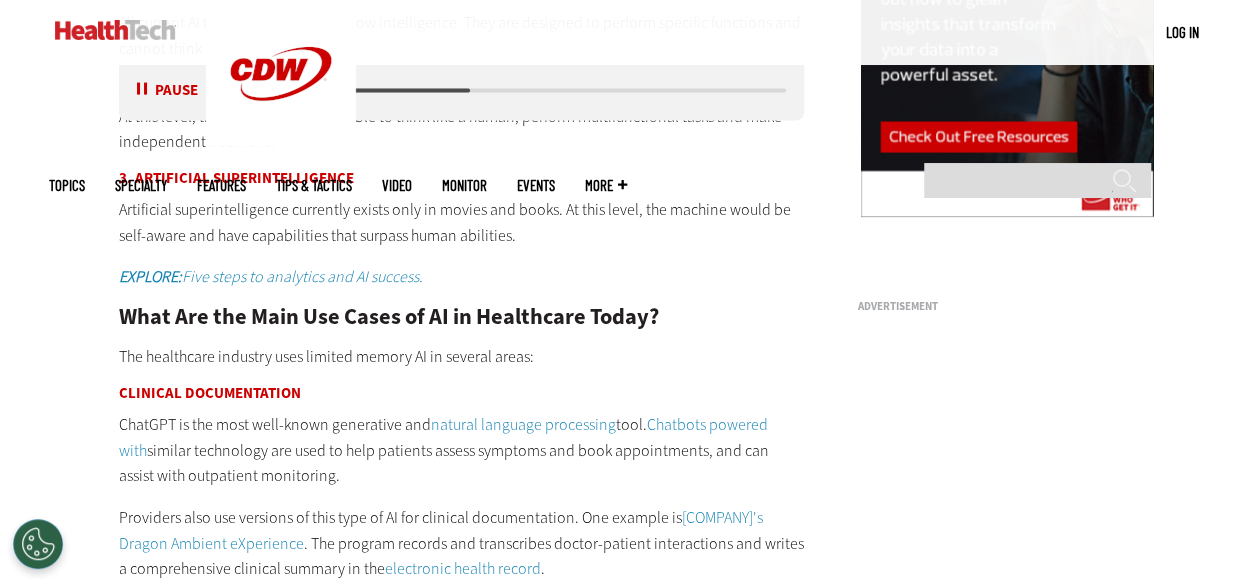 click on "Pause" at bounding box center [168, 90] 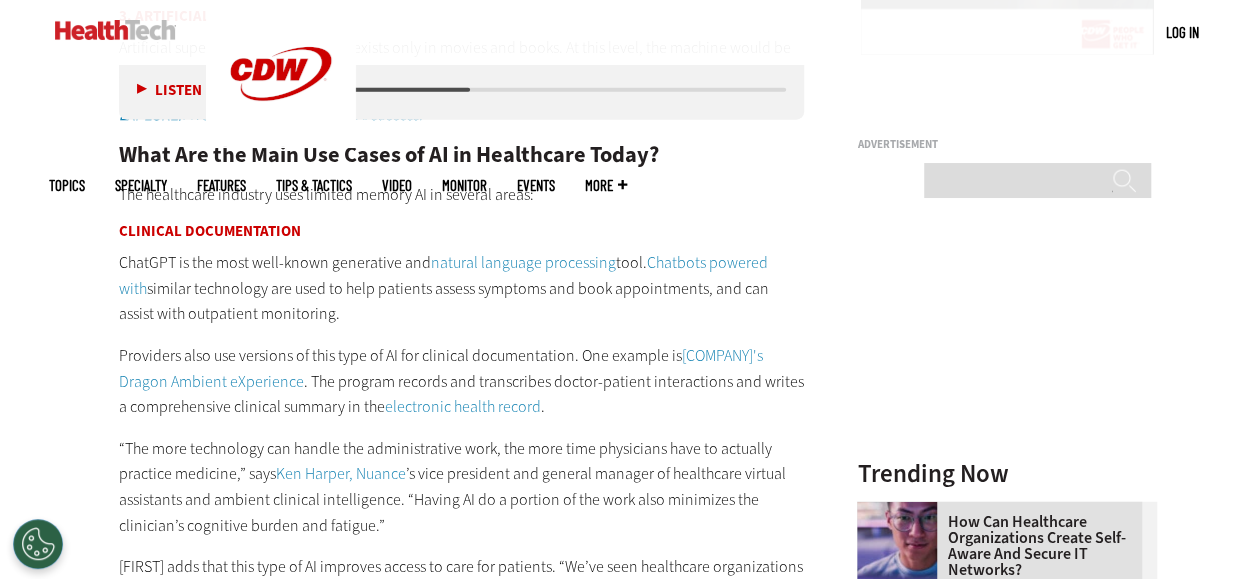 scroll, scrollTop: 2306, scrollLeft: 0, axis: vertical 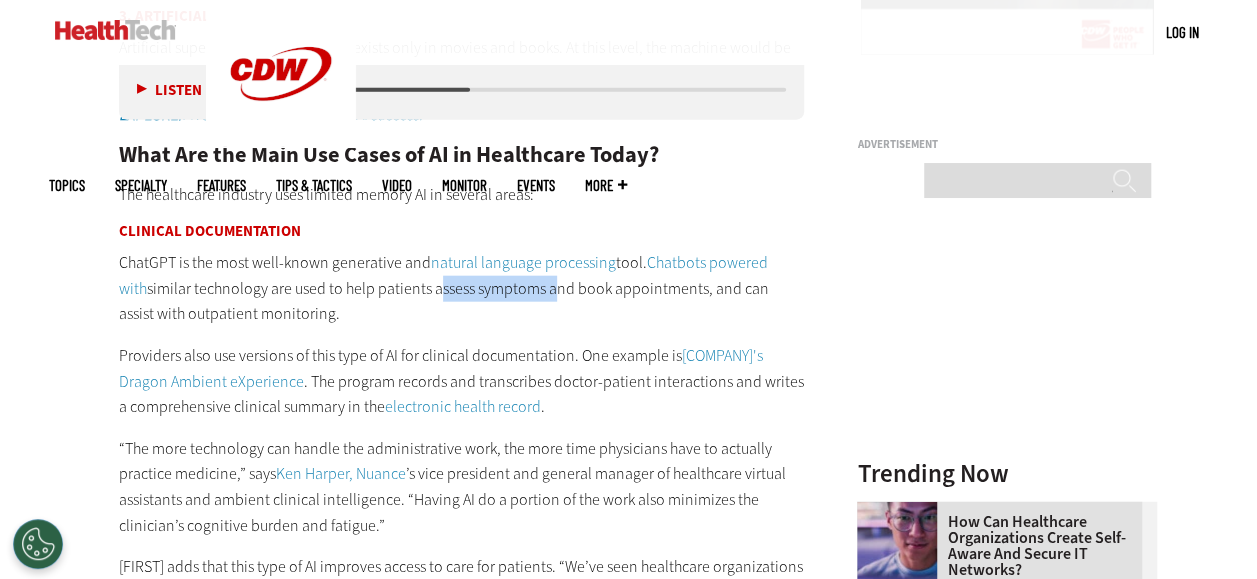 drag, startPoint x: 402, startPoint y: 281, endPoint x: 520, endPoint y: 286, distance: 118.10589 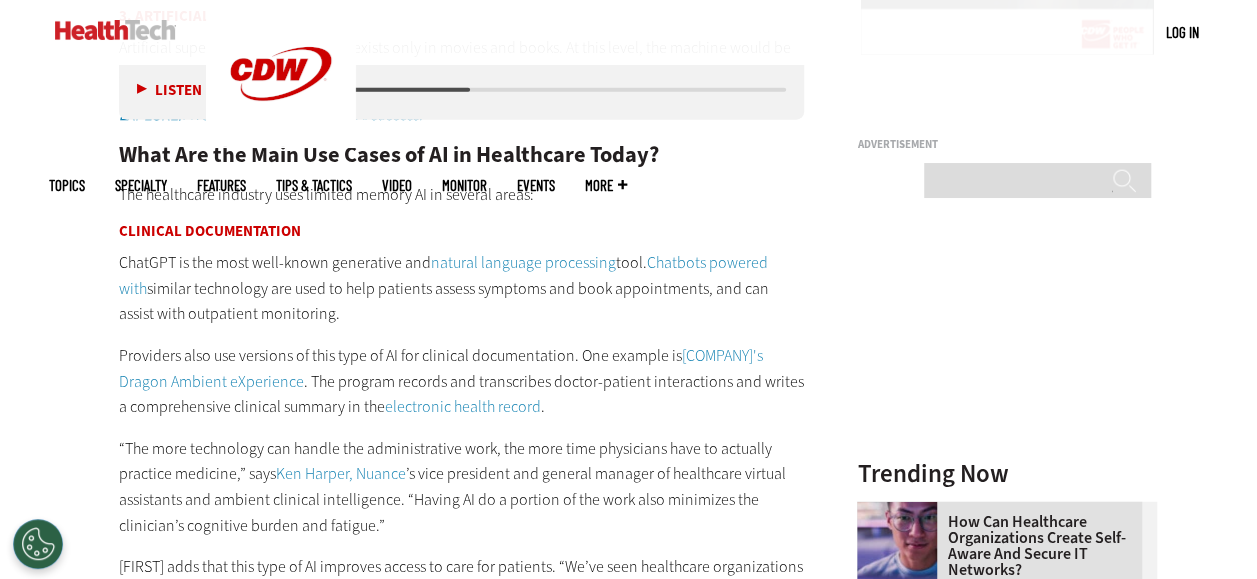 drag, startPoint x: 520, startPoint y: 286, endPoint x: 524, endPoint y: 312, distance: 26.305893 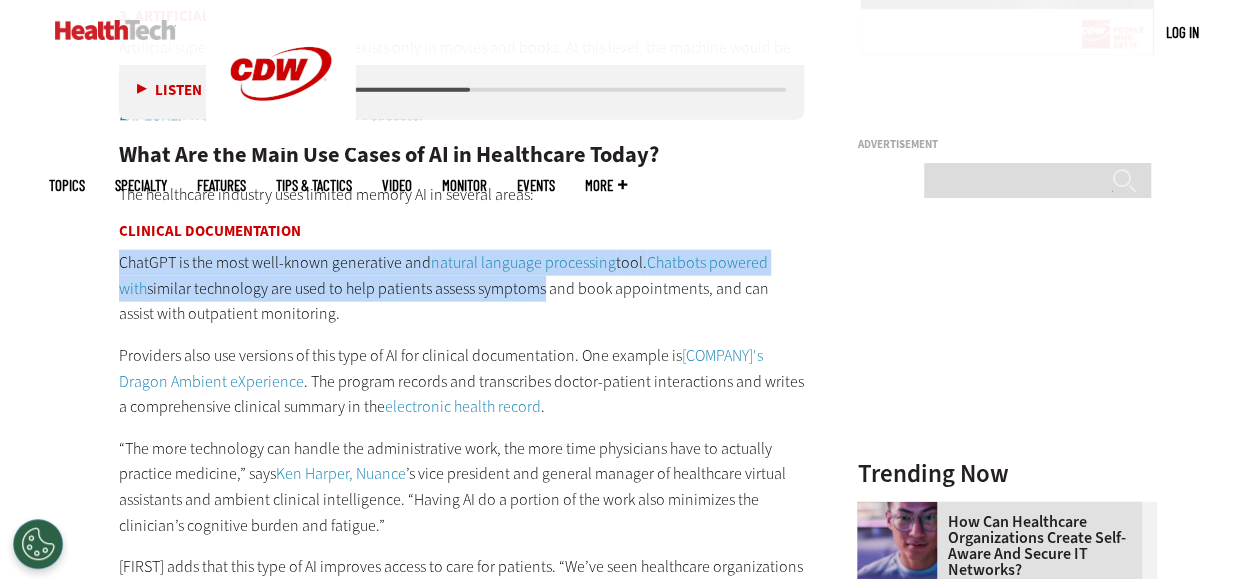 drag, startPoint x: 118, startPoint y: 255, endPoint x: 510, endPoint y: 286, distance: 393.22385 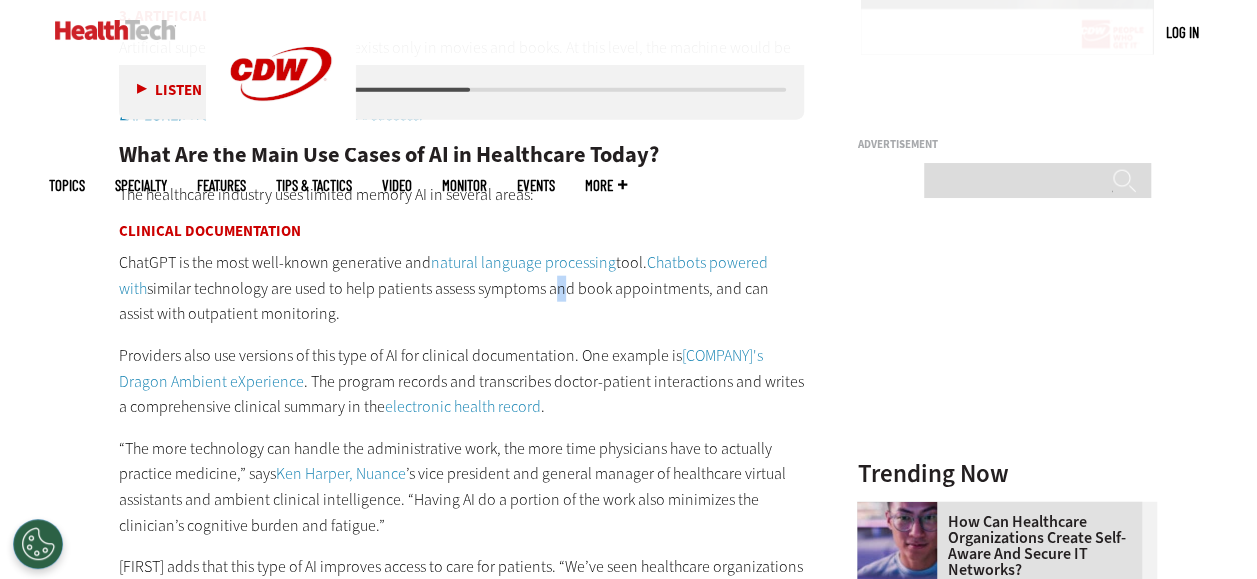 drag, startPoint x: 510, startPoint y: 286, endPoint x: 523, endPoint y: 290, distance: 13.601471 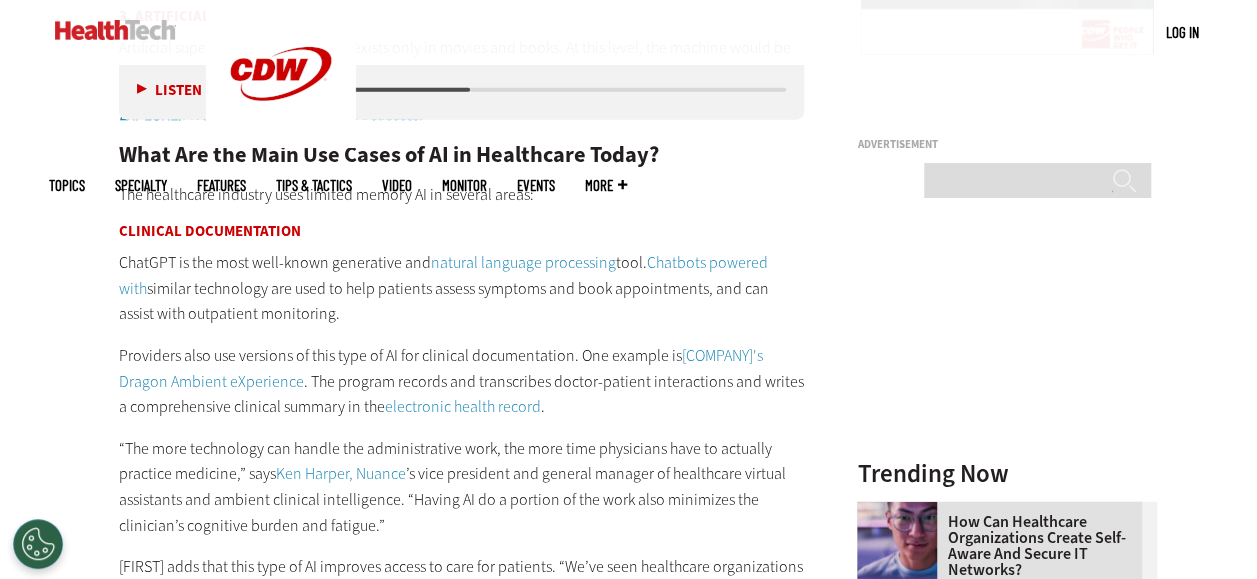 click on "ChatGPT is the most well-known generative and natural language processing tool. Chatbots powered with similar technology are used to help patients assess symptoms and book appointments, and can assist with outpatient monitoring." at bounding box center (462, 288) 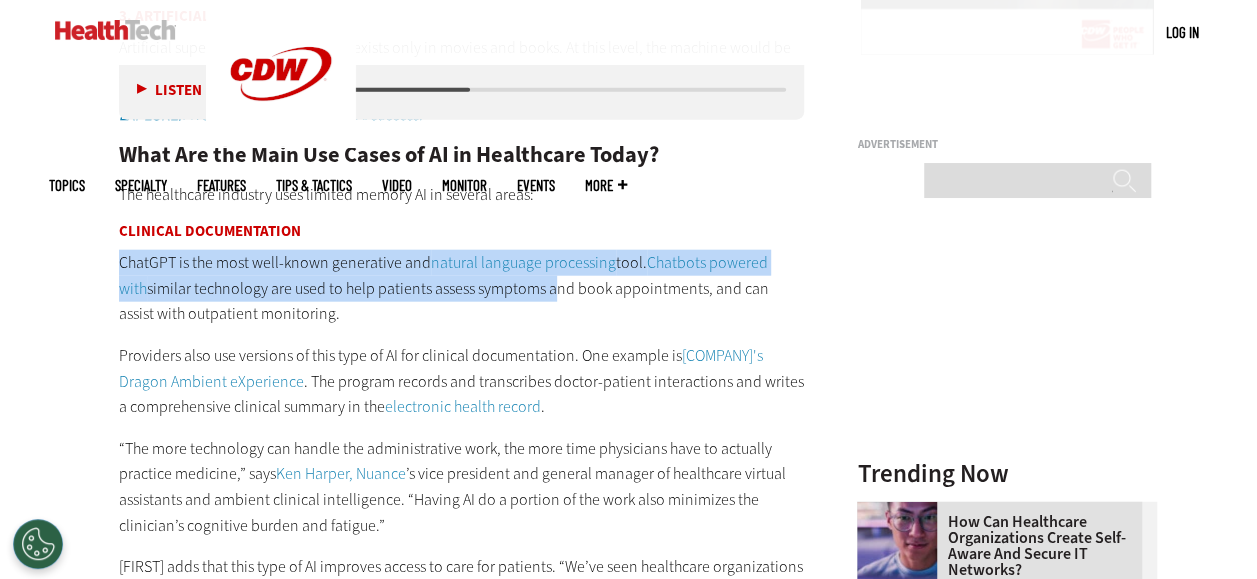drag, startPoint x: 117, startPoint y: 258, endPoint x: 519, endPoint y: 286, distance: 402.97394 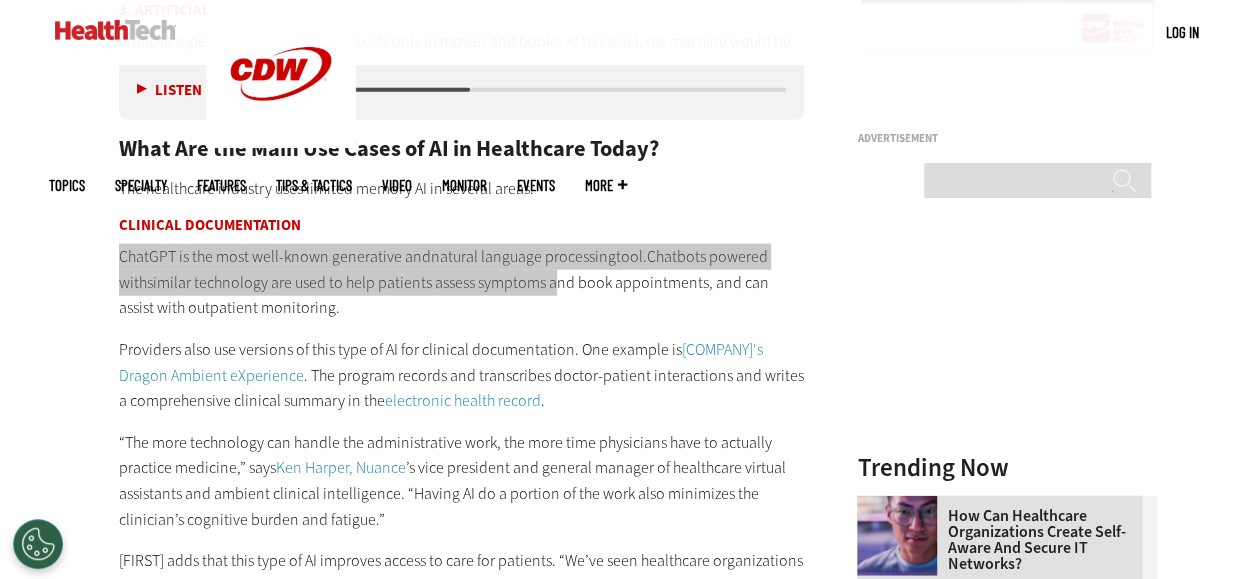 scroll, scrollTop: 2550, scrollLeft: 0, axis: vertical 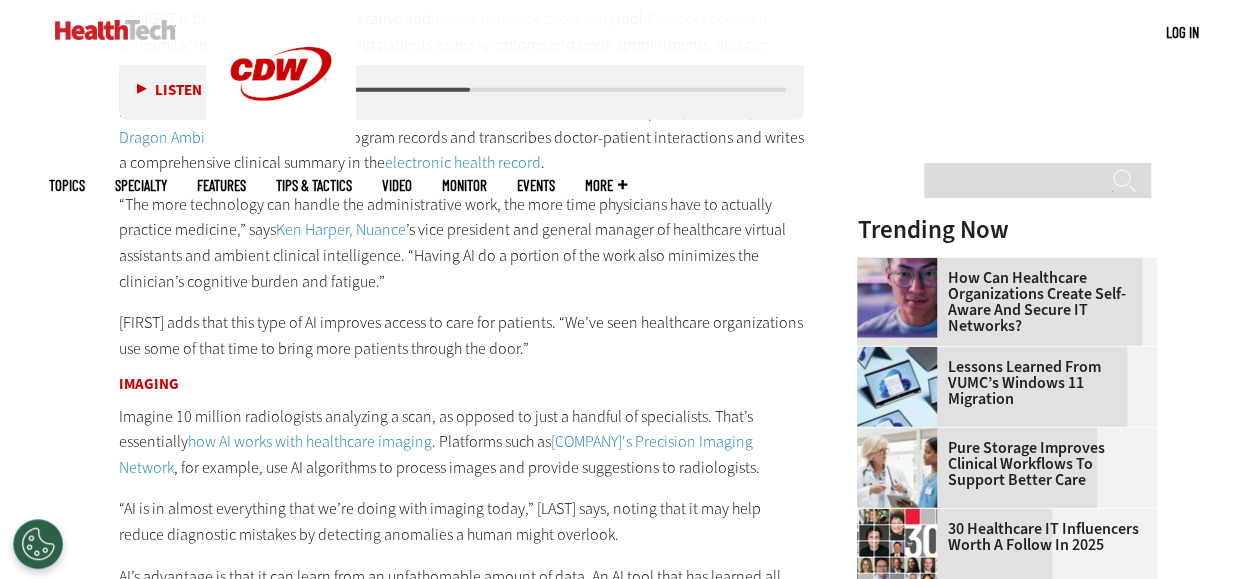 click on "MENU
Log in
Mobile menu
Topics
Artificial Intelligence
Cloud
Data Analytics
Data Center
Digital Workspace
Hardware
Internet
Management
Networking
Patient-Centered Care
Security
Software
Specialty
Ambulatory Care
Biotech
Hospitals
Insurance Providers
Managed Care Services
Medical Devices & Equipment
Pharmaceuticals
Private Practice
Rural Healthcare
Senior Care
University & Research" at bounding box center [628, 32] 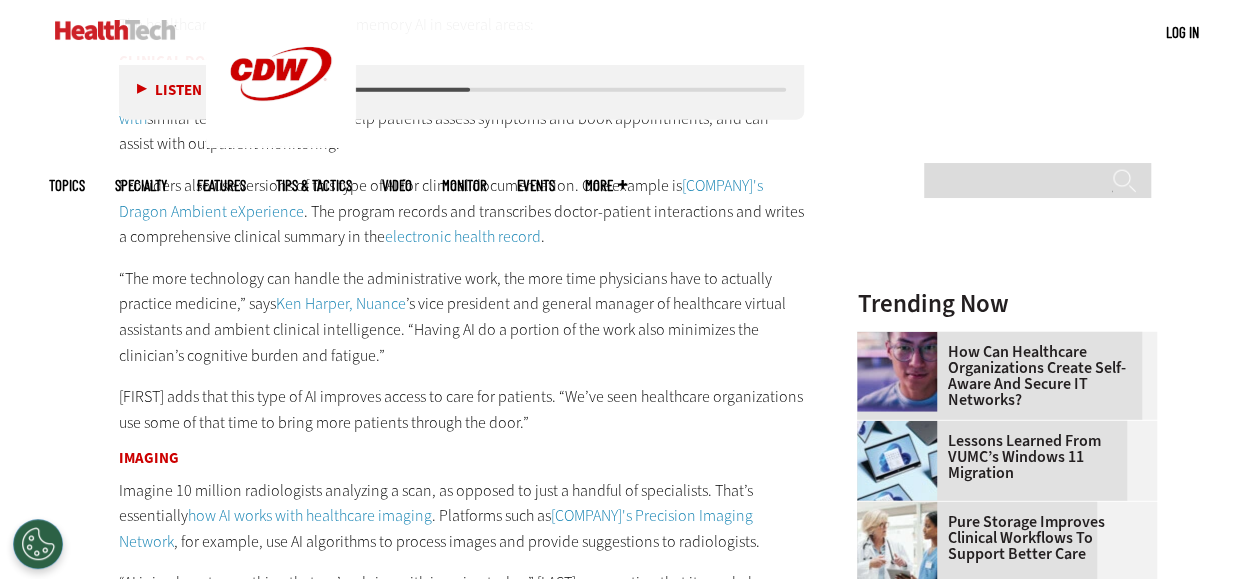 scroll, scrollTop: 2530, scrollLeft: 0, axis: vertical 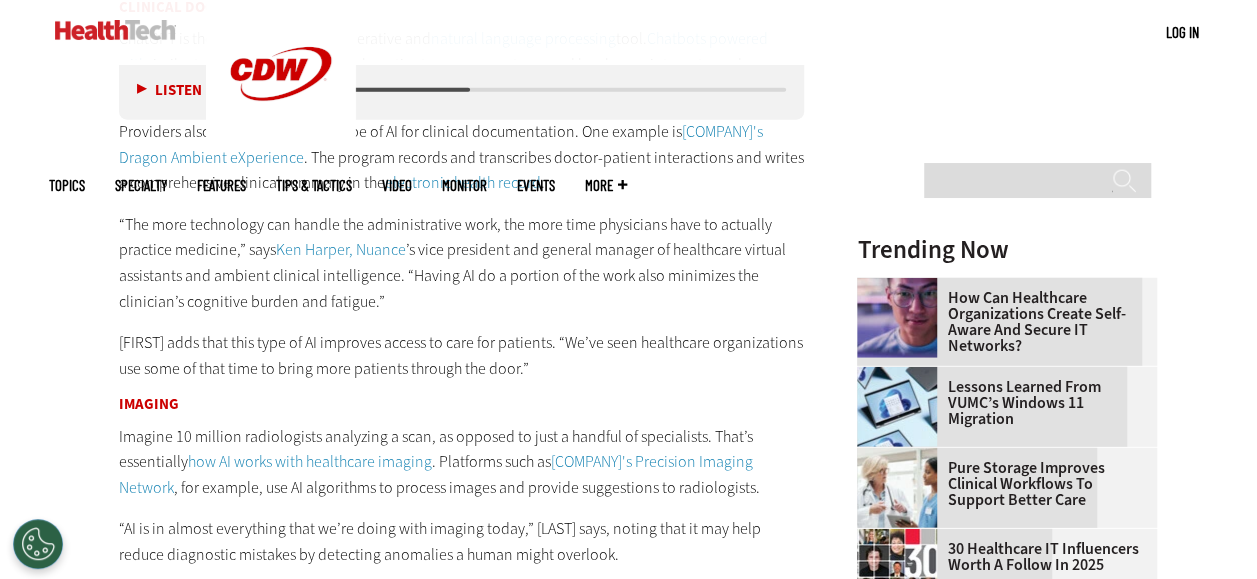 click on "Listen" at bounding box center [169, 90] 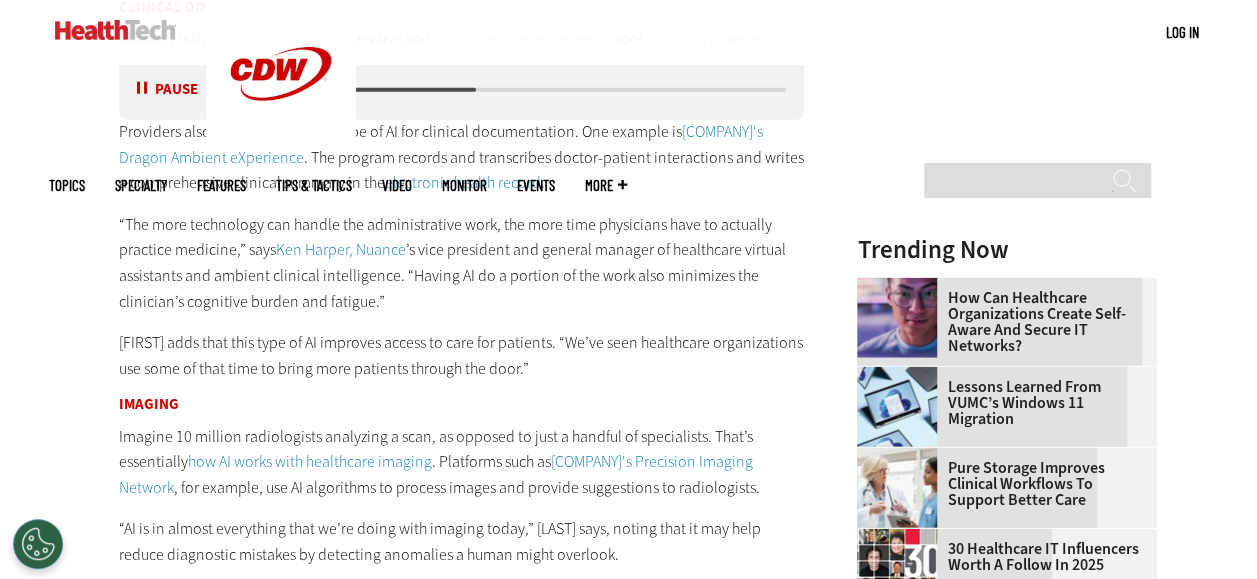 click on "Listen
Pause" at bounding box center [174, 90] 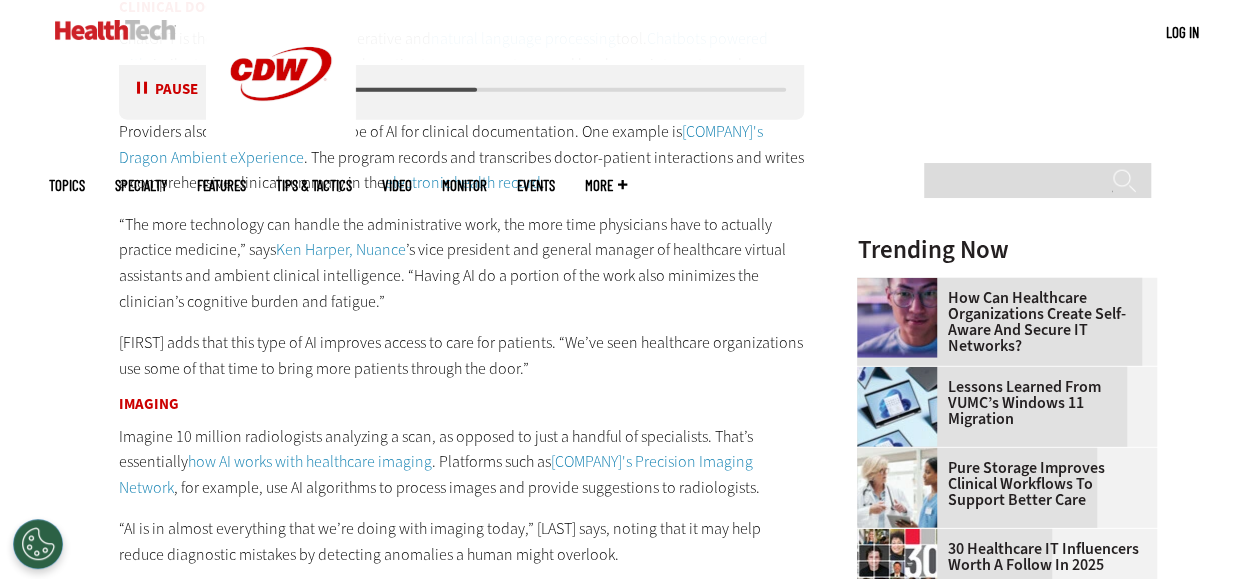 click on "Pause" at bounding box center (168, 90) 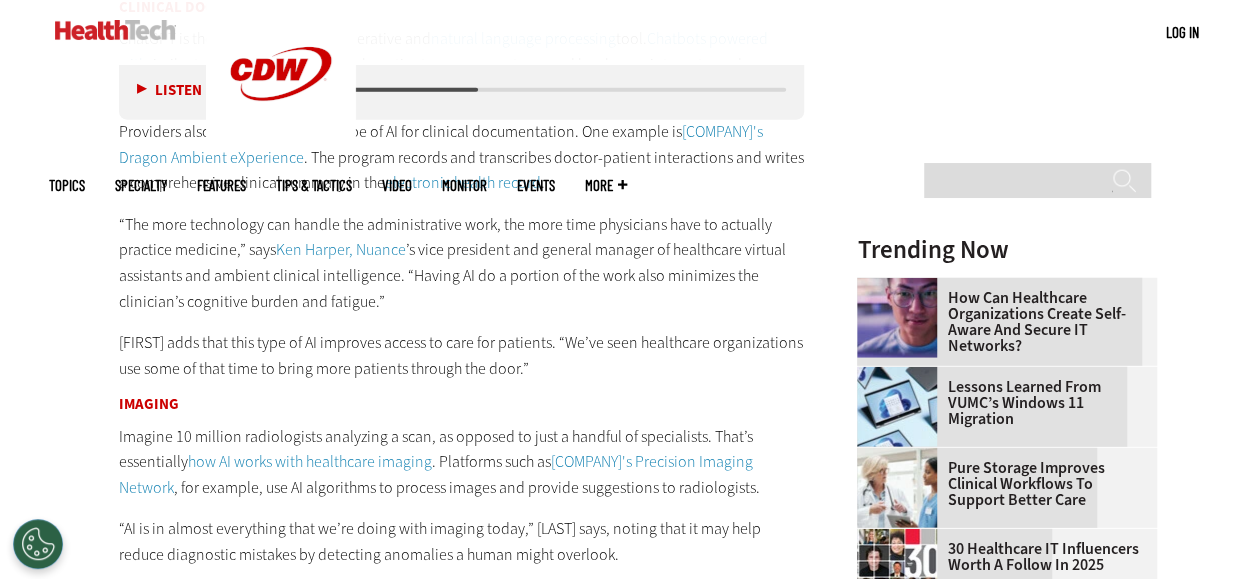 click at bounding box center [370, 90] 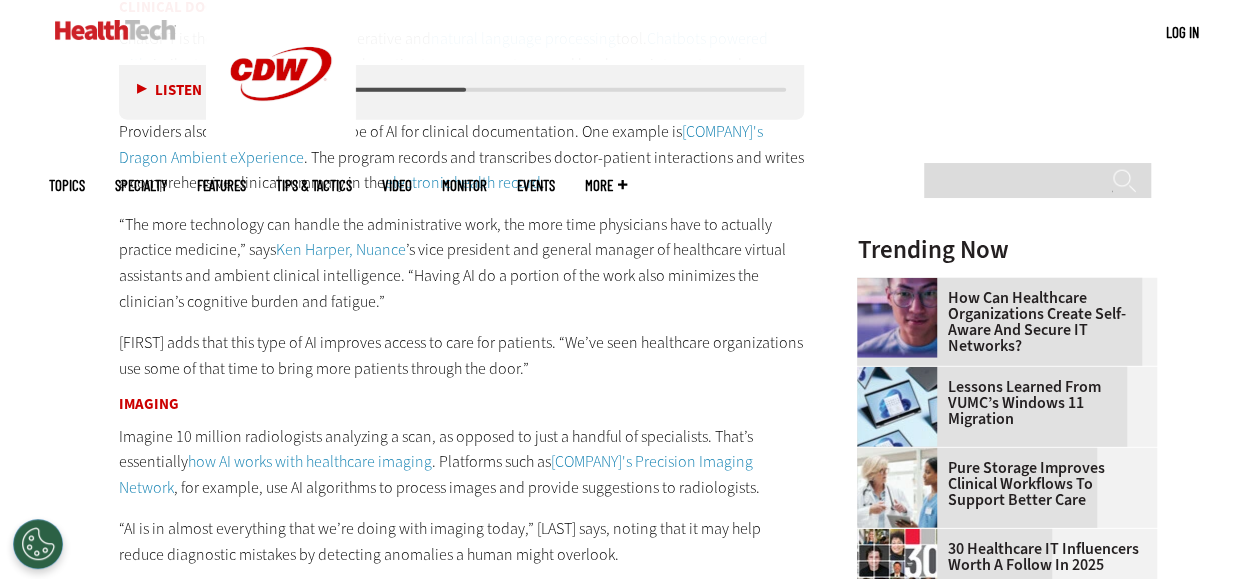 click on "Listen
Pause" at bounding box center [174, 90] 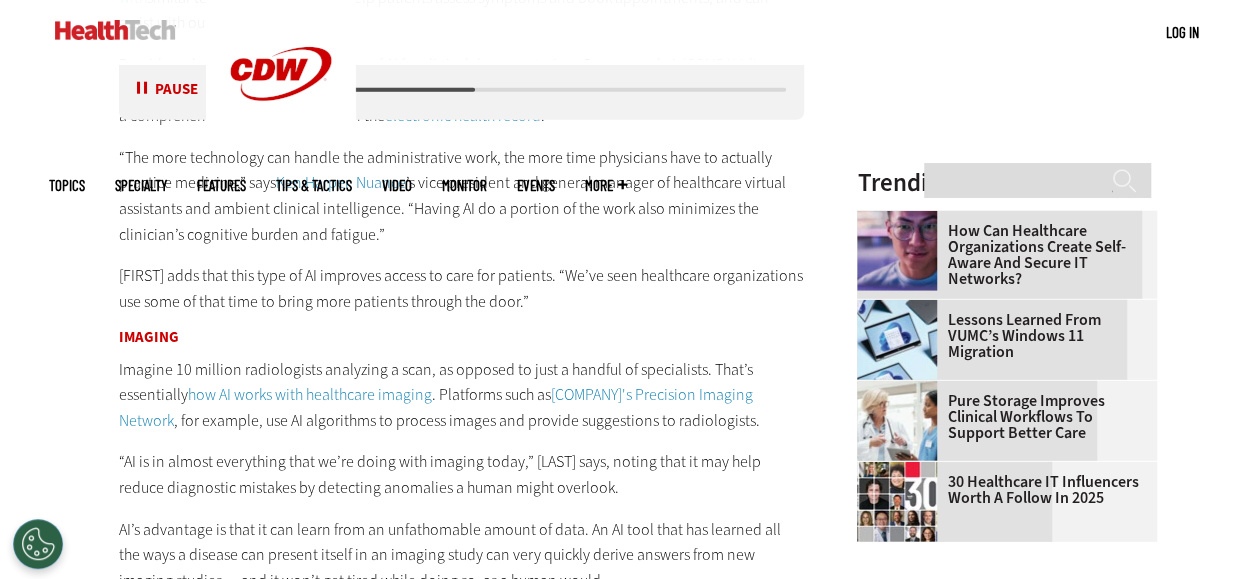 scroll, scrollTop: 2596, scrollLeft: 0, axis: vertical 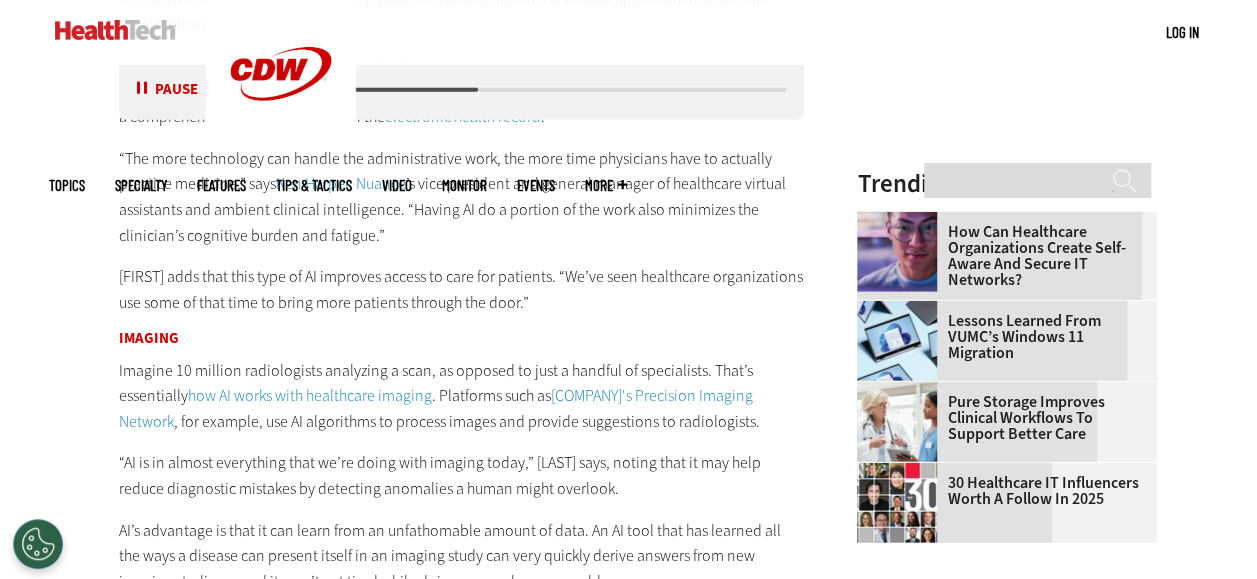 click at bounding box center [524, 90] 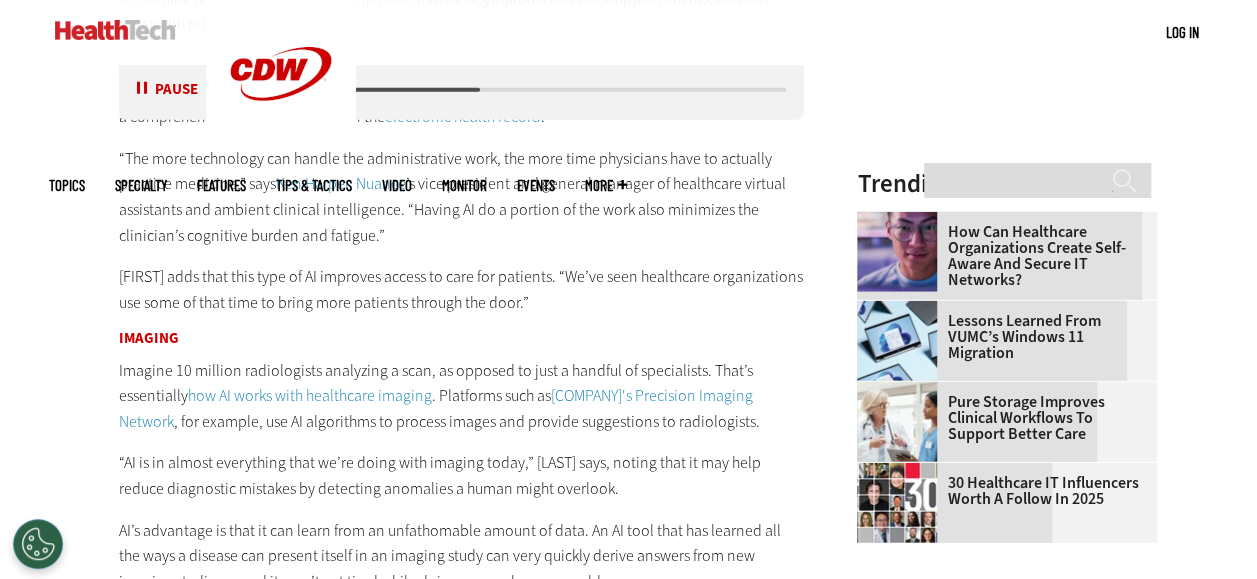 click at bounding box center [524, 90] 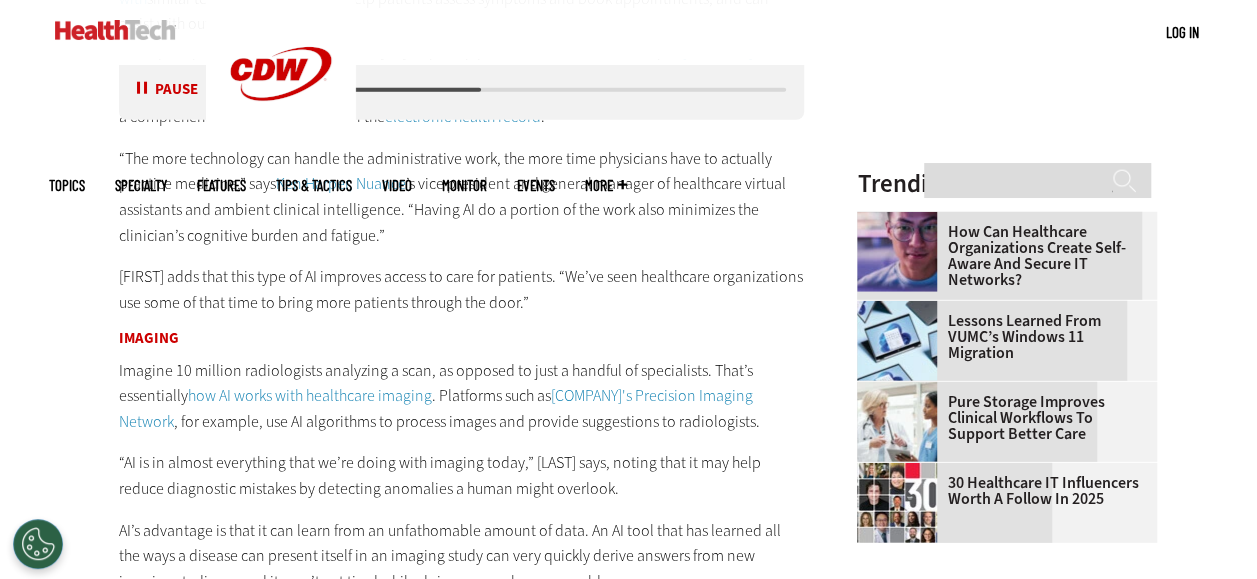 click at bounding box center (524, 90) 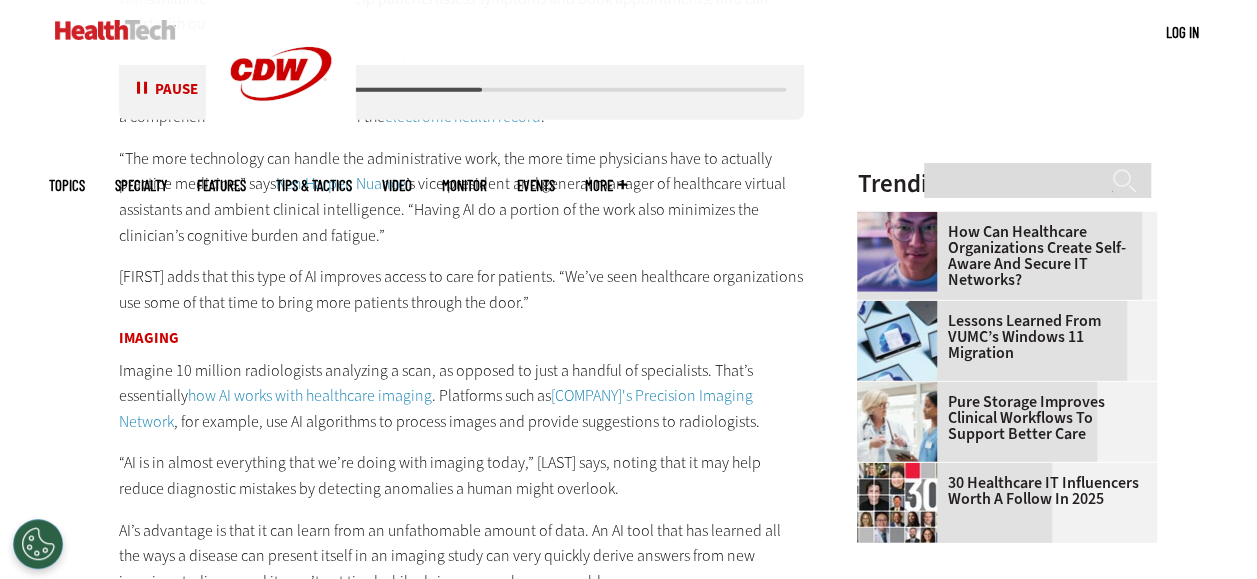 click at bounding box center [524, 90] 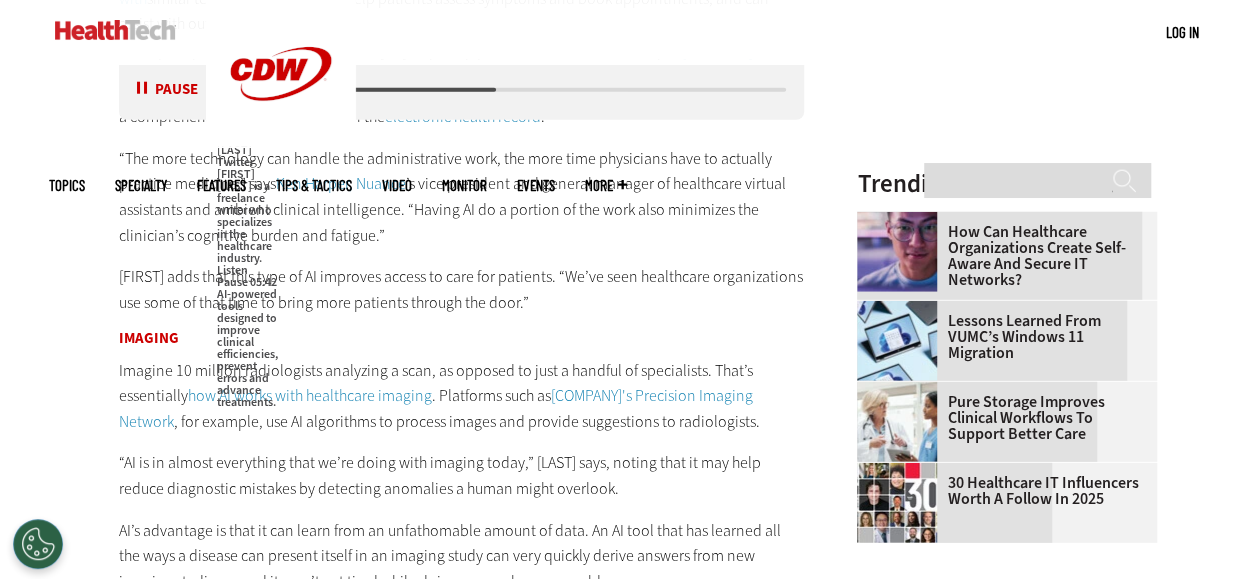click at bounding box center [390, 90] 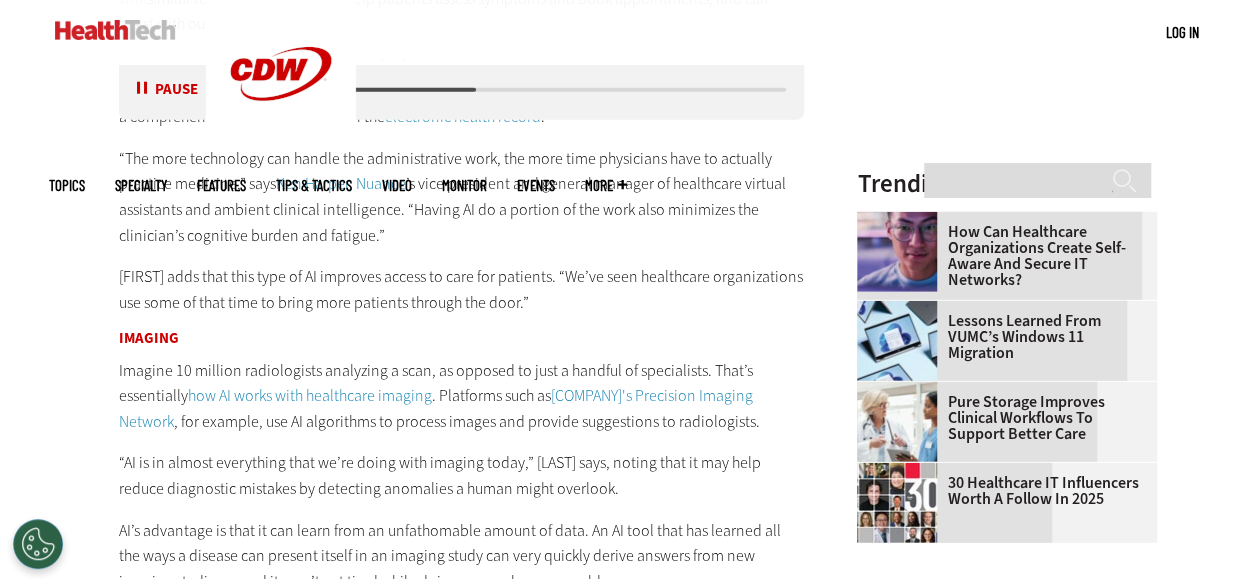 click at bounding box center [524, 90] 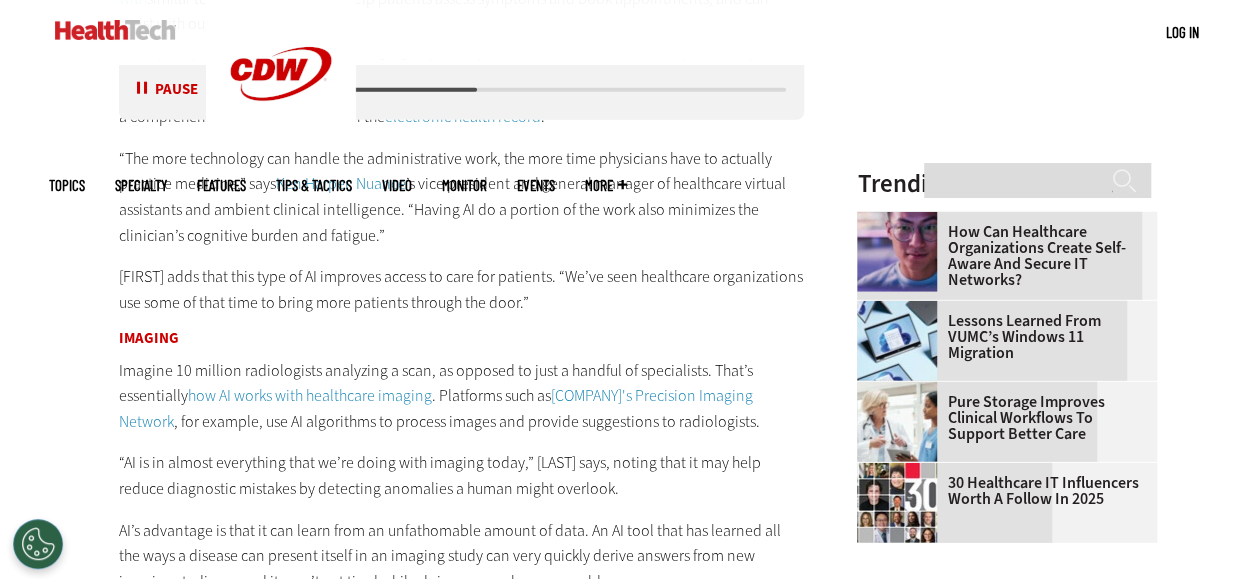 click at bounding box center (524, 90) 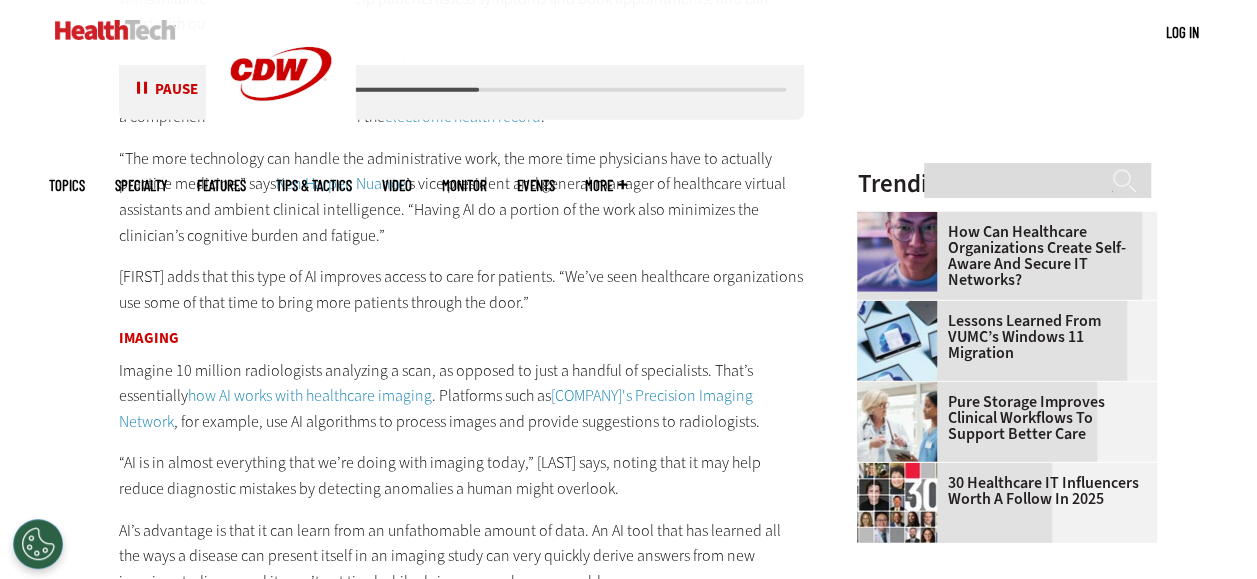 drag, startPoint x: 469, startPoint y: 87, endPoint x: 450, endPoint y: 88, distance: 19.026299 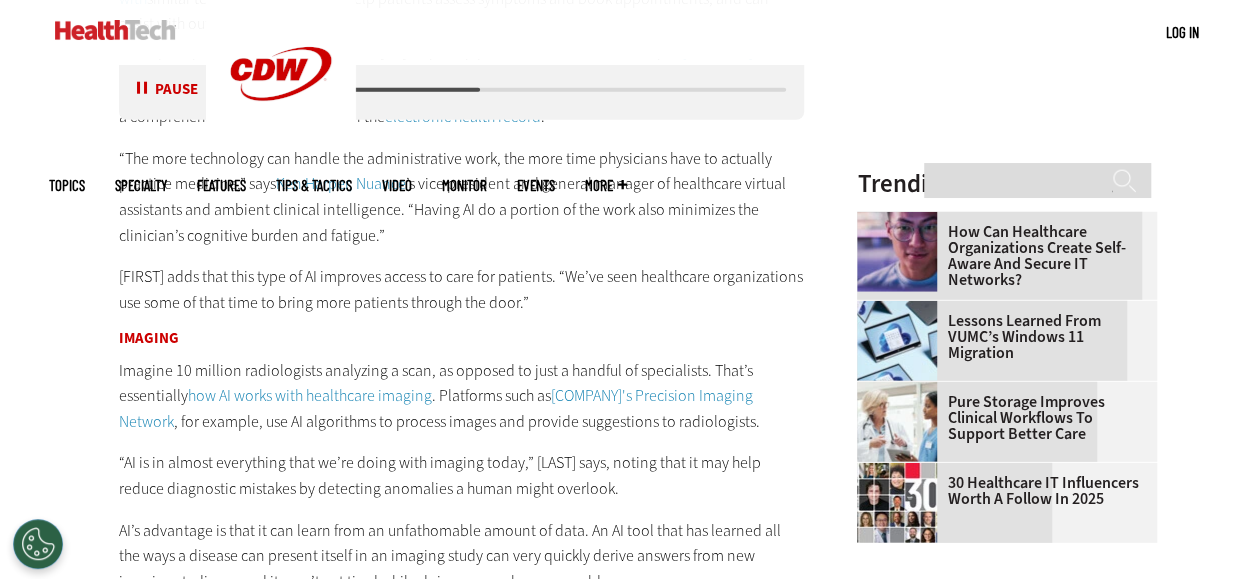click at bounding box center [371, 90] 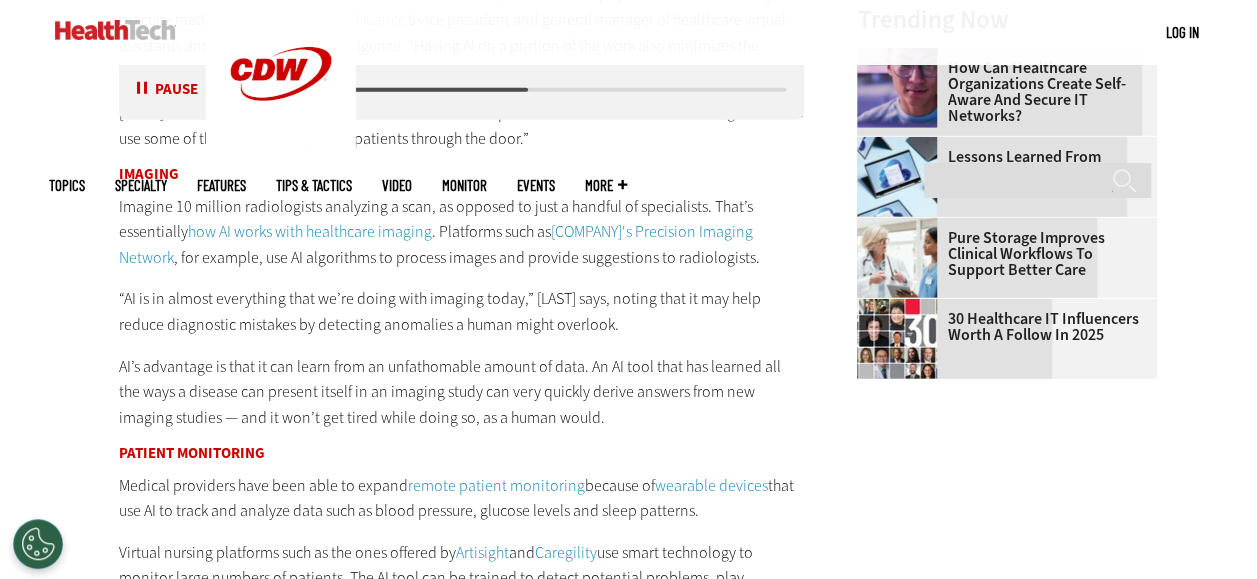 scroll, scrollTop: 2764, scrollLeft: 0, axis: vertical 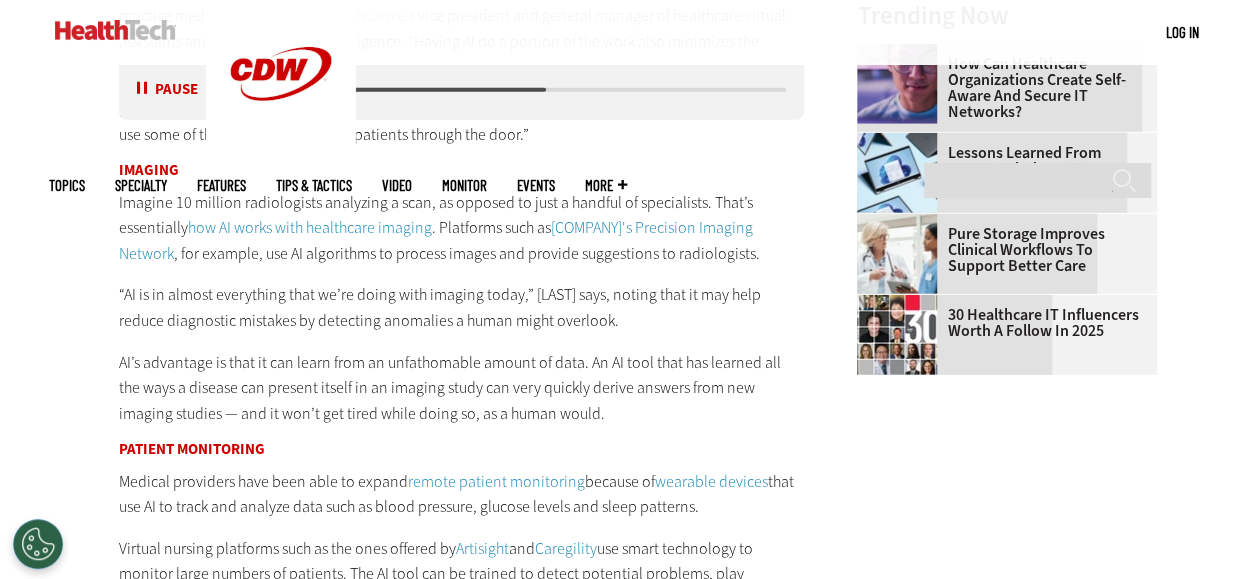 click on "Pause" at bounding box center [168, 90] 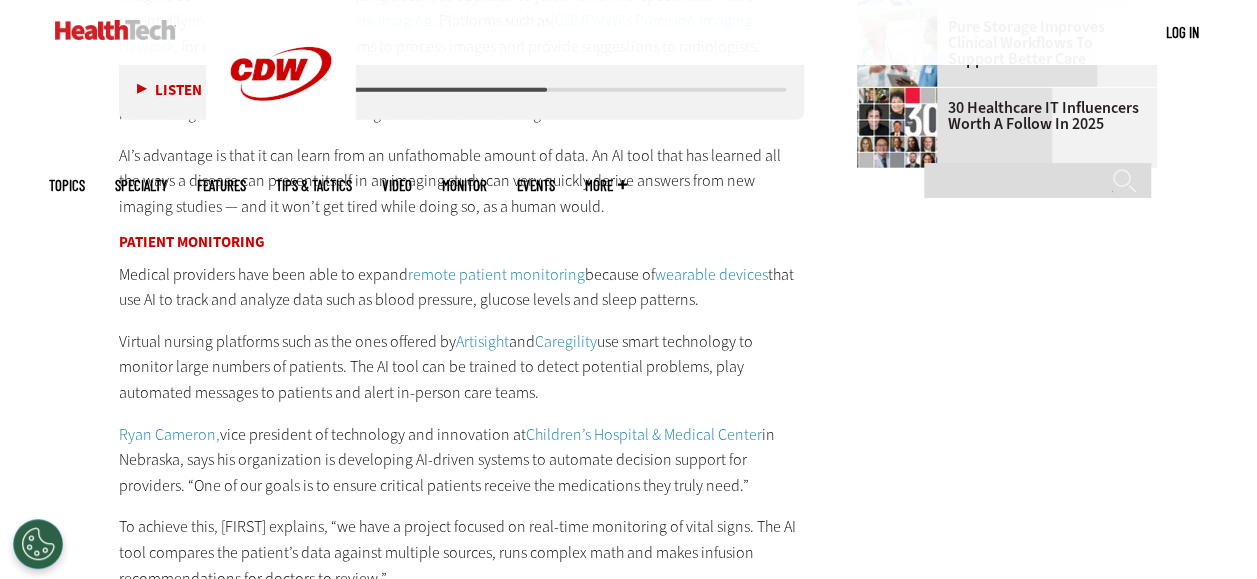 scroll, scrollTop: 2978, scrollLeft: 0, axis: vertical 